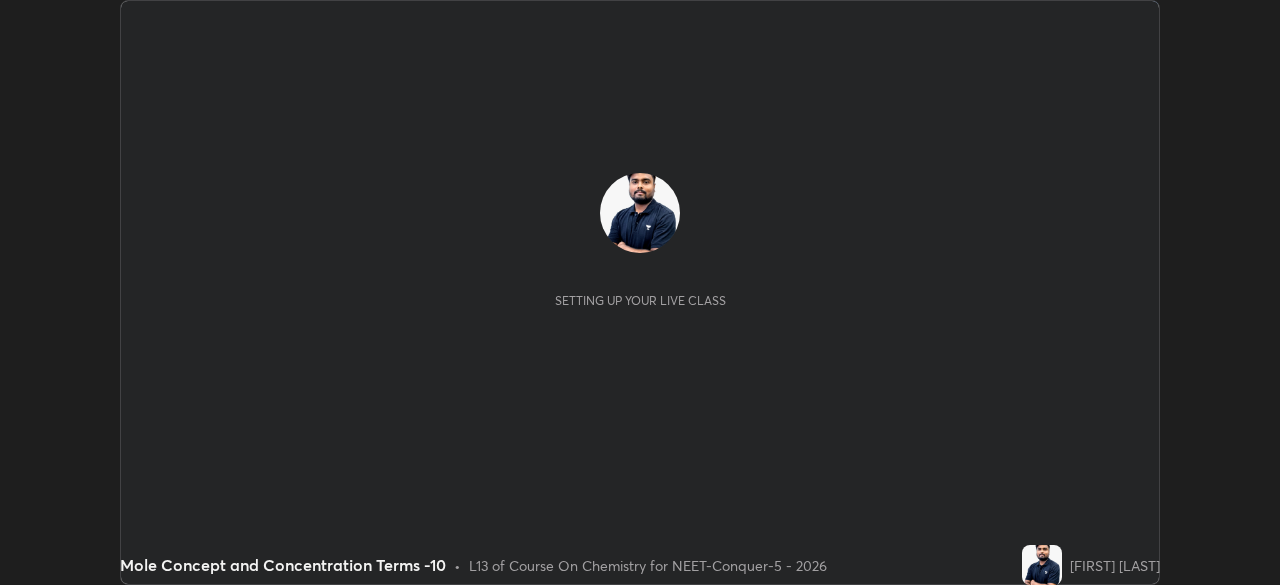 scroll, scrollTop: 0, scrollLeft: 0, axis: both 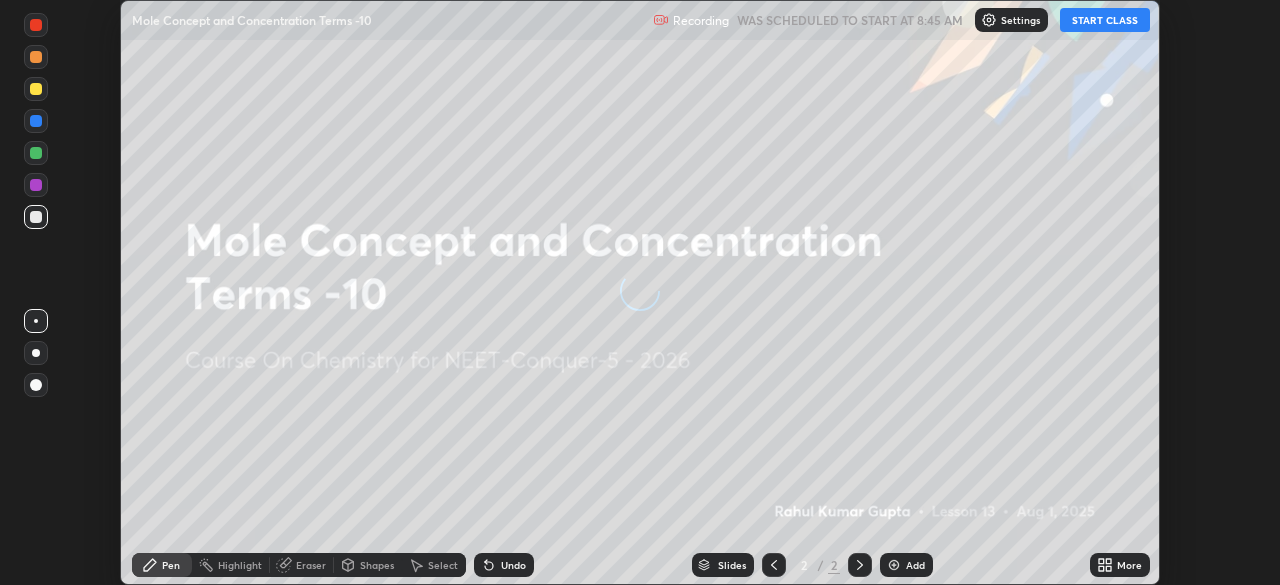 click on "START CLASS" at bounding box center [1105, 20] 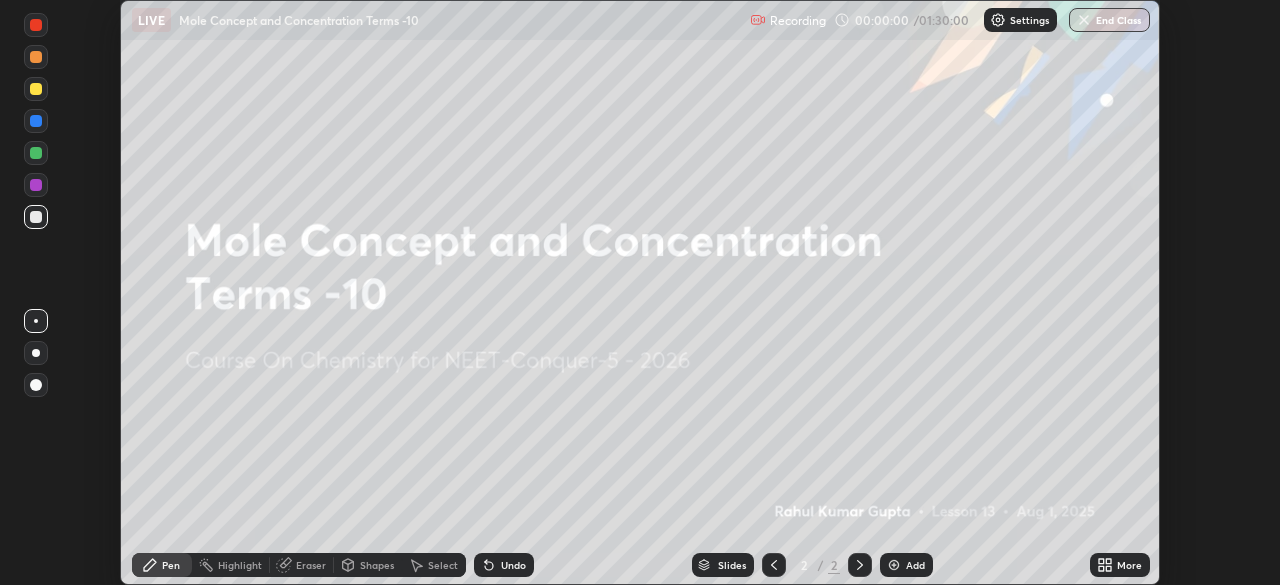 click 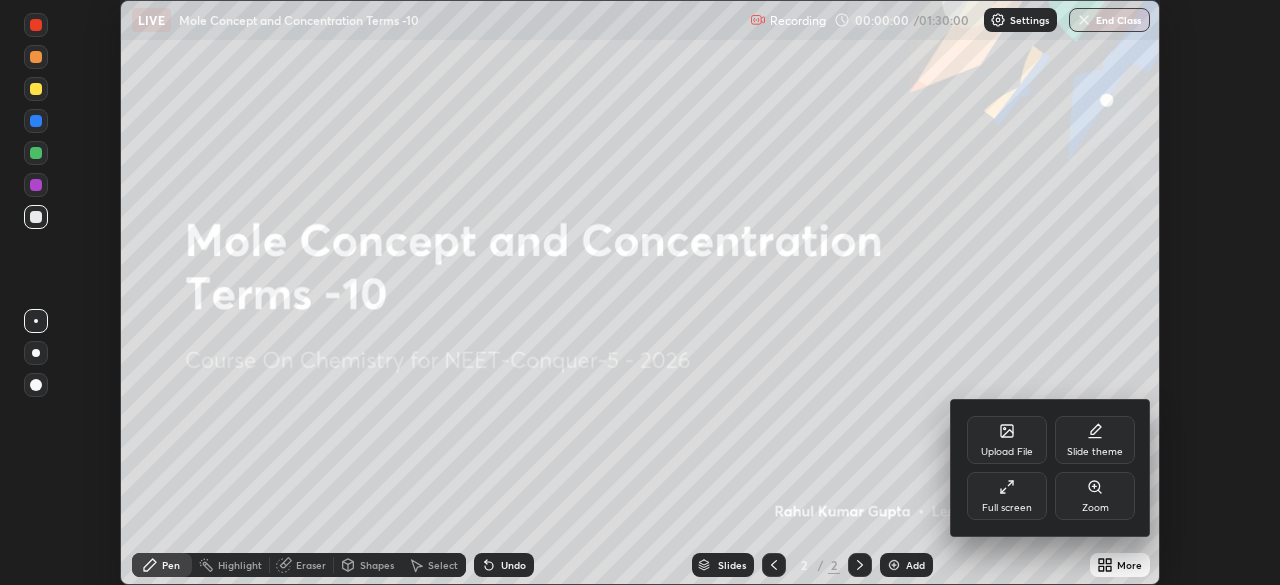 click on "Full screen" at bounding box center [1007, 496] 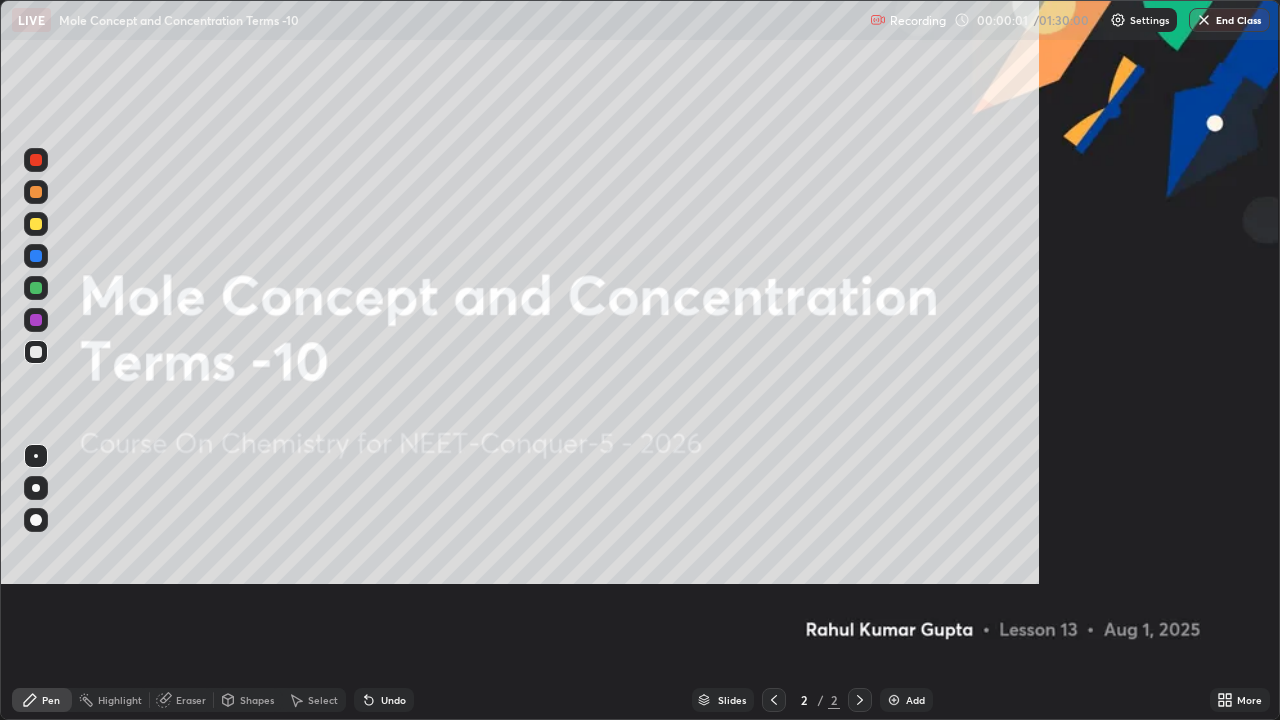 scroll, scrollTop: 99280, scrollLeft: 98720, axis: both 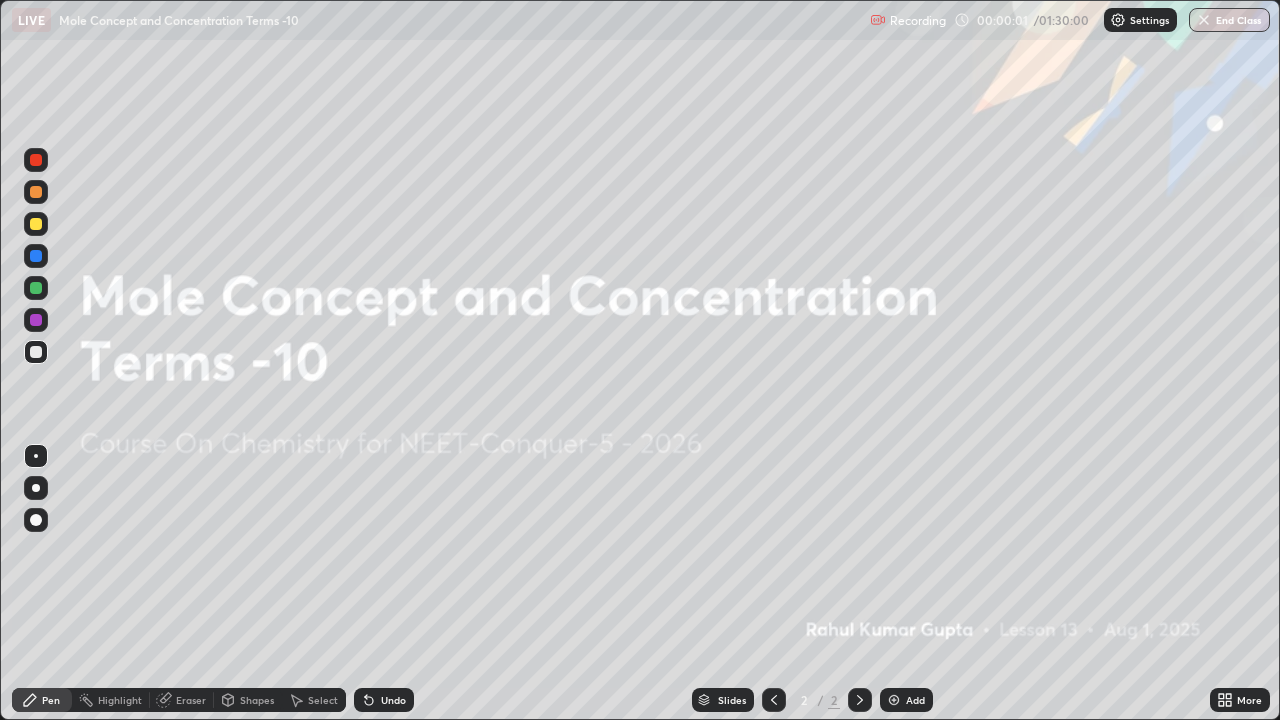 click on "Settings" at bounding box center (1149, 20) 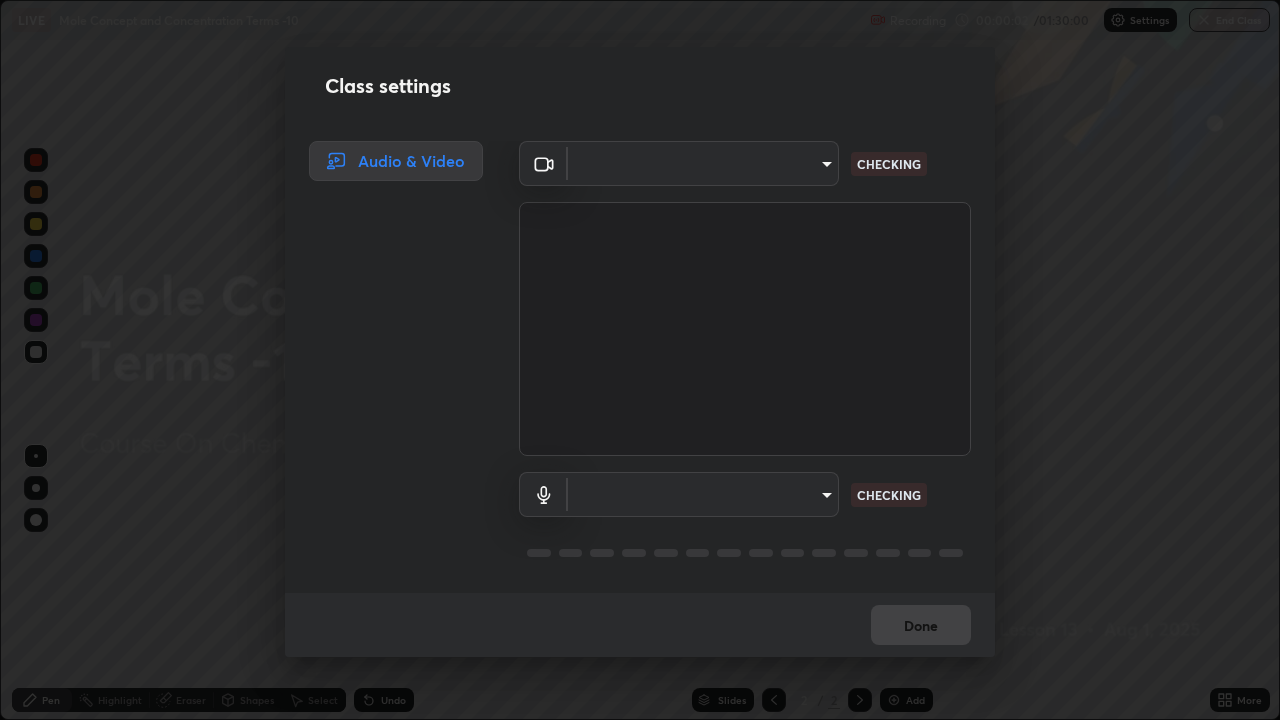 click on "Erase all LIVE Mole Concept and Concentration Terms -10 Recording 00:00:02 /  01:30:00 Settings End Class Setting up your live class Mole Concept and Concentration Terms -10 • L13 of Course On Chemistry for NEET-Conquer-5 - 2026 Rahul Kumar Gupta Pen Highlight Eraser Shapes Select Undo Slides 2 / 2 Add More No doubts shared Encourage your learners to ask a doubt for better clarity Report an issue Reason for reporting Buffering Chat not working Audio - Video sync issue Educator video quality low ​ Attach an image Report Class settings Audio & Video ​ CHECKING ​ CHECKING Done" at bounding box center (640, 360) 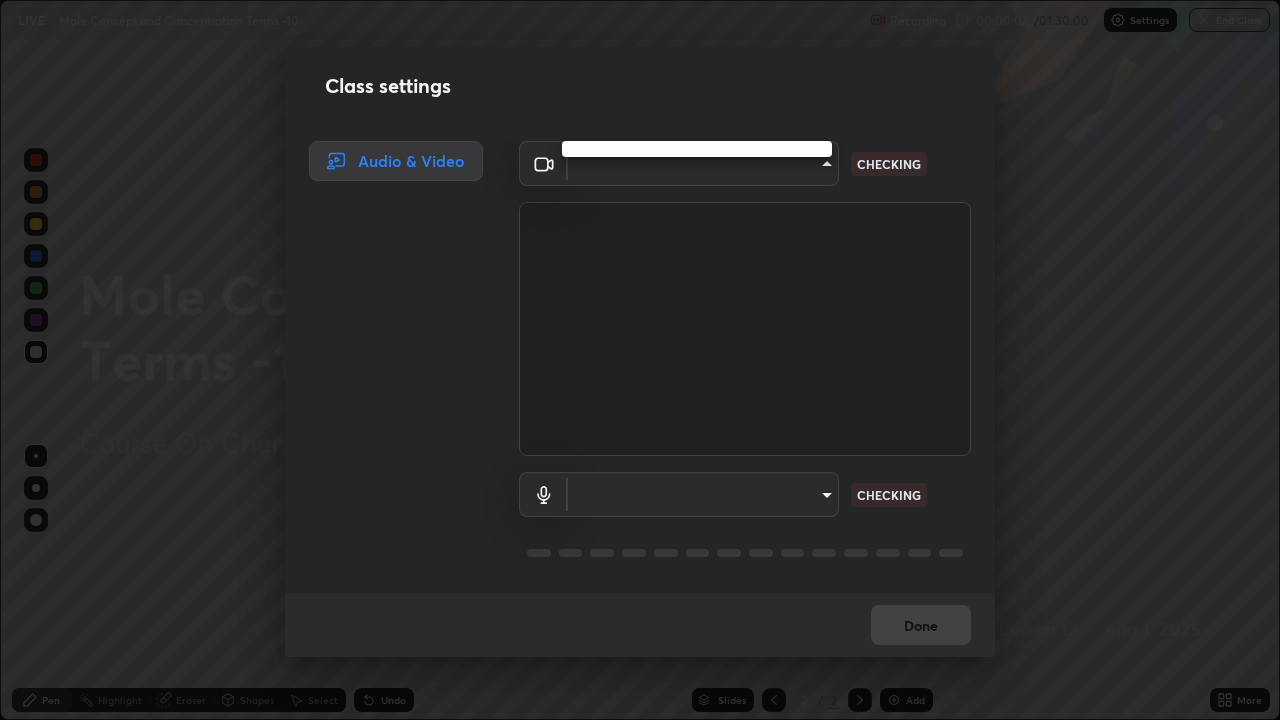click at bounding box center (640, 360) 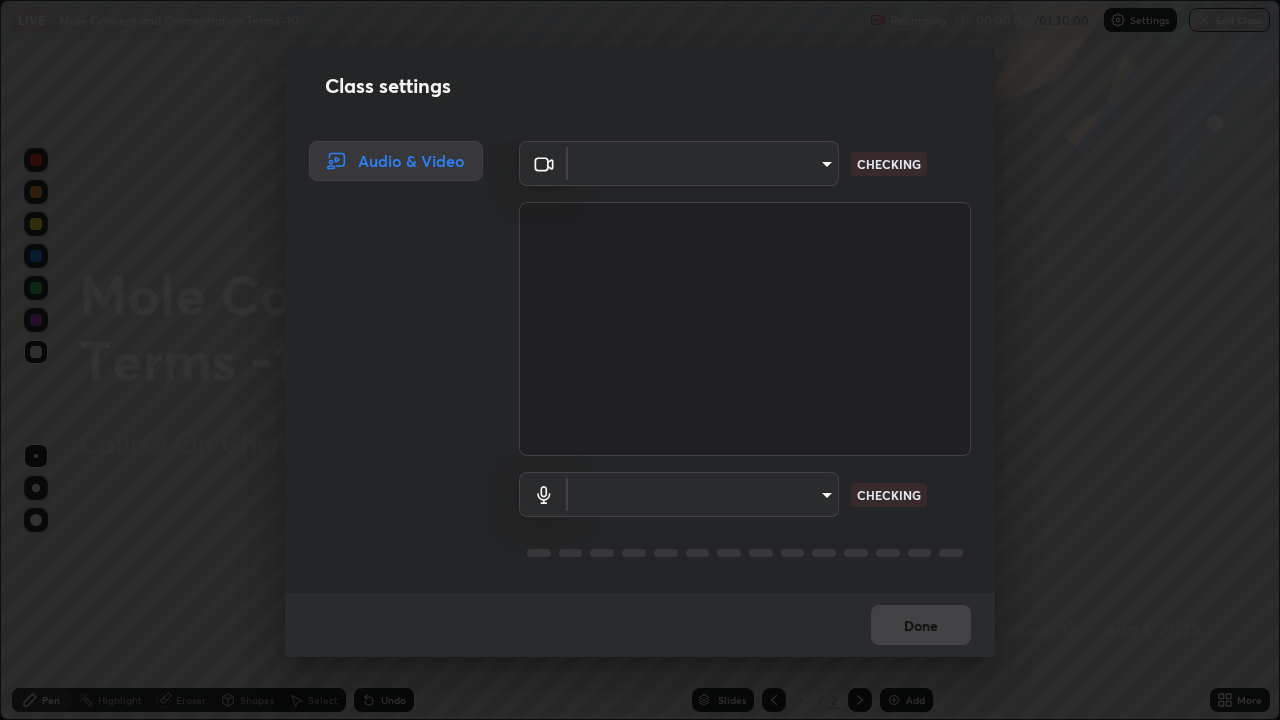 type on "23f9ab4963ea7bf9f5a0f139eca0a7722ce6801474d7e6497cd6fb859b15e8b8" 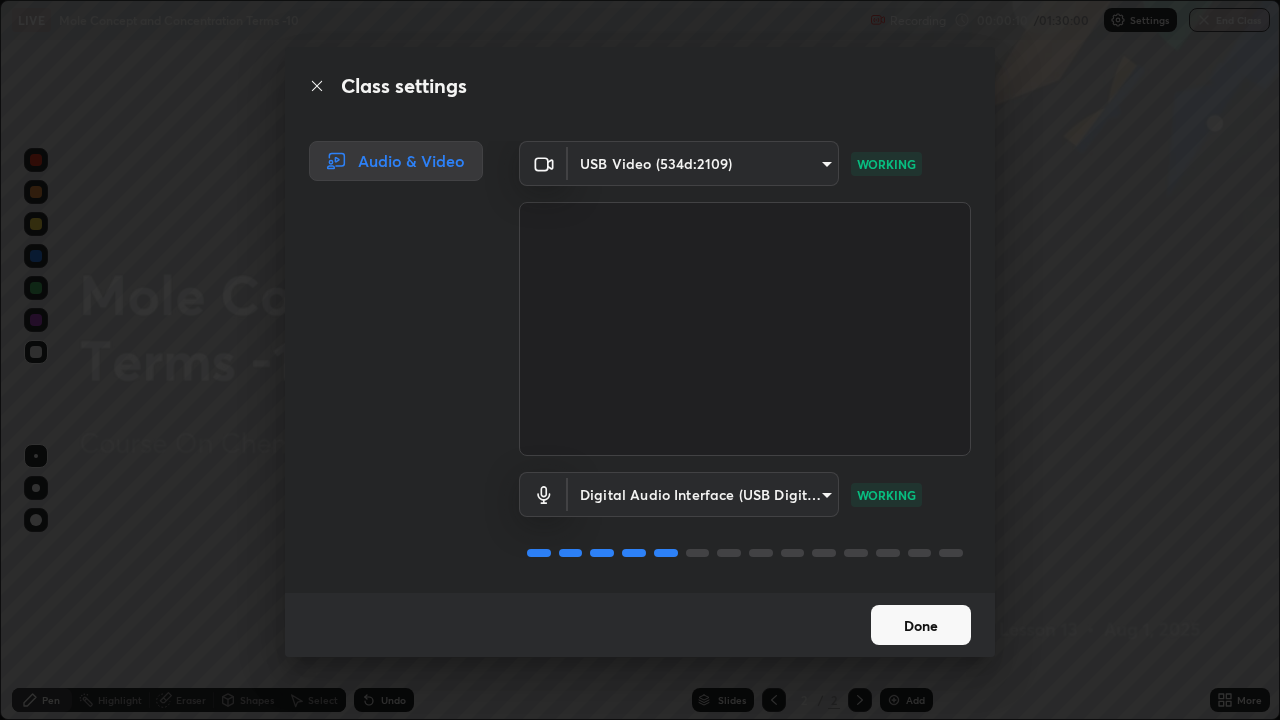 click on "Done" at bounding box center [921, 625] 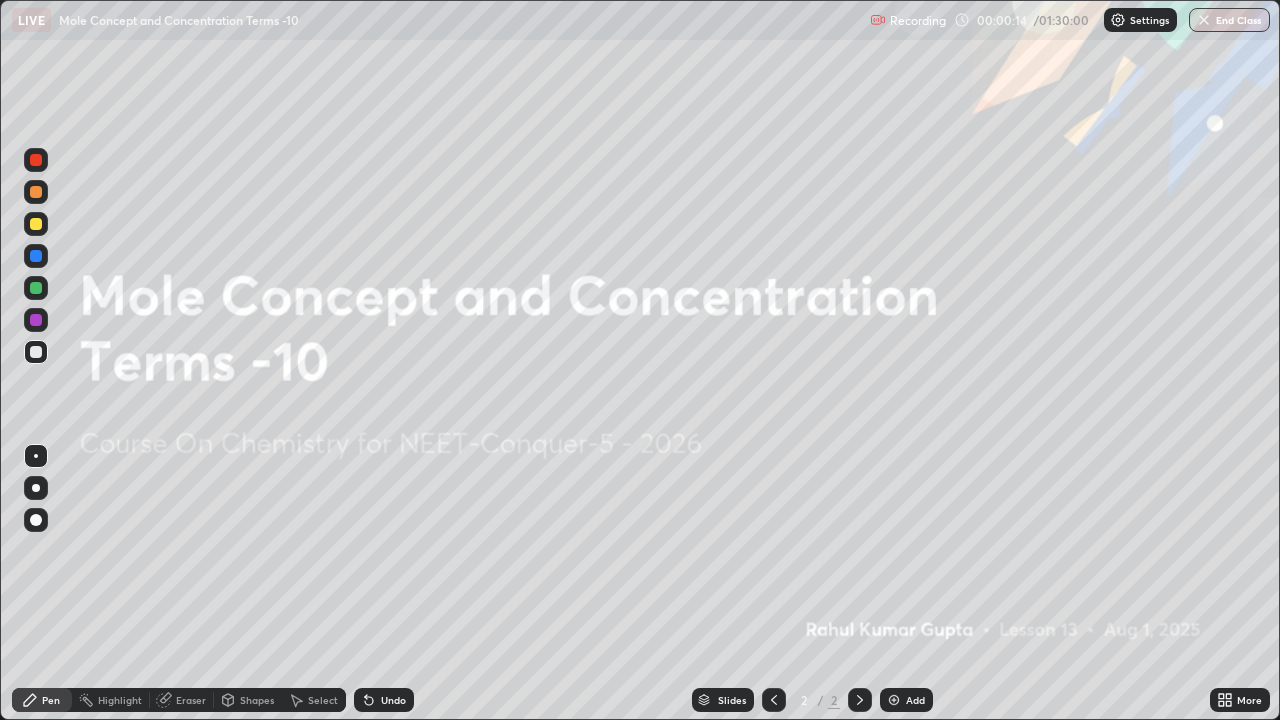 click on "Add" at bounding box center (915, 700) 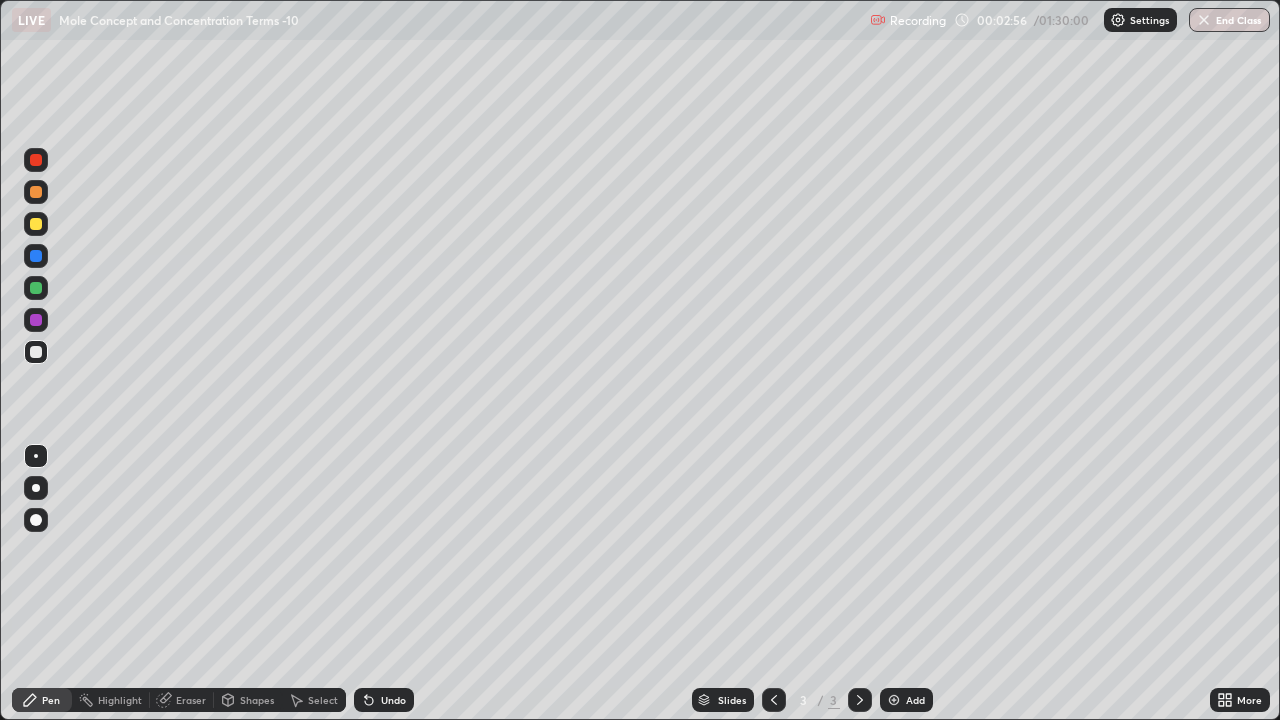 click at bounding box center [36, 192] 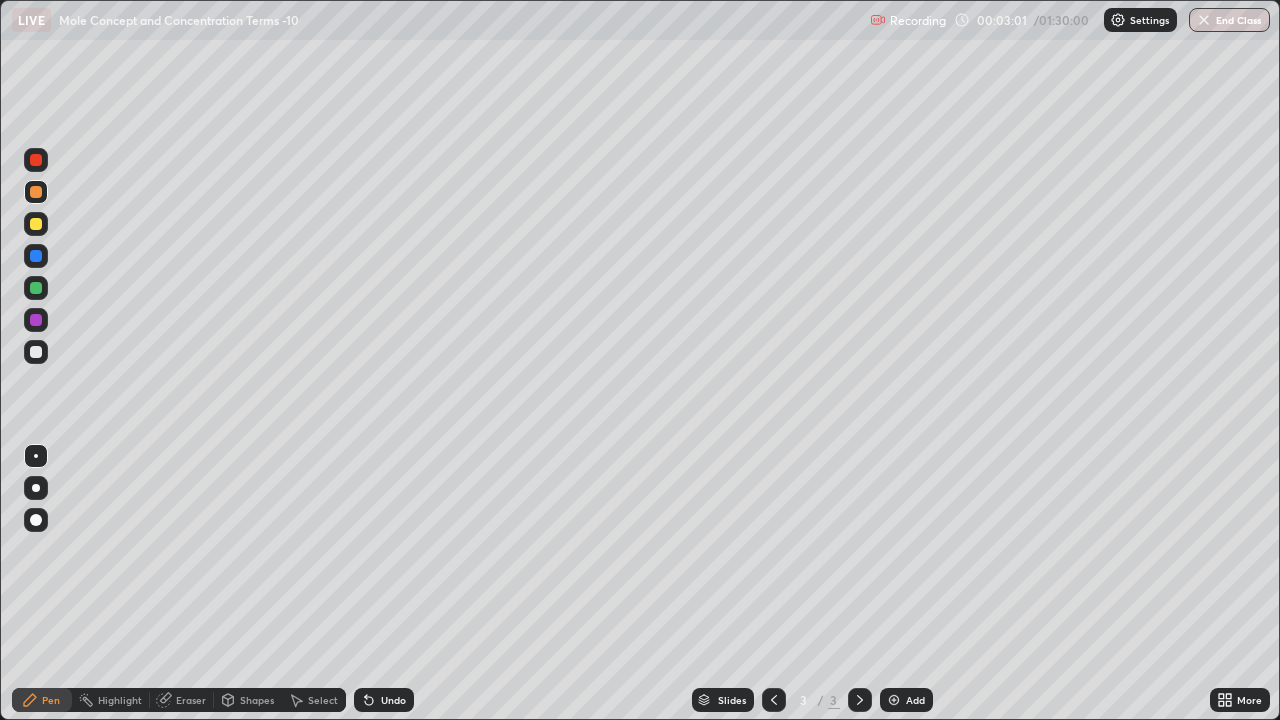 click at bounding box center (36, 352) 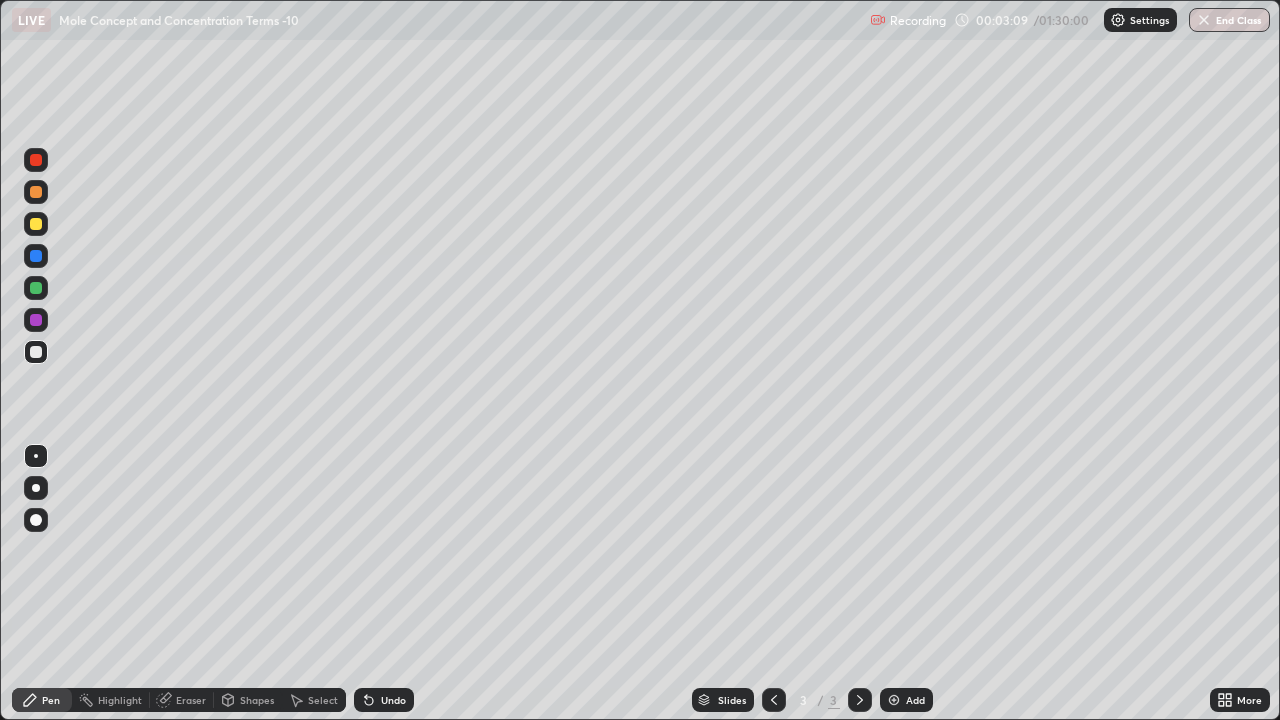 click on "Shapes" at bounding box center [257, 700] 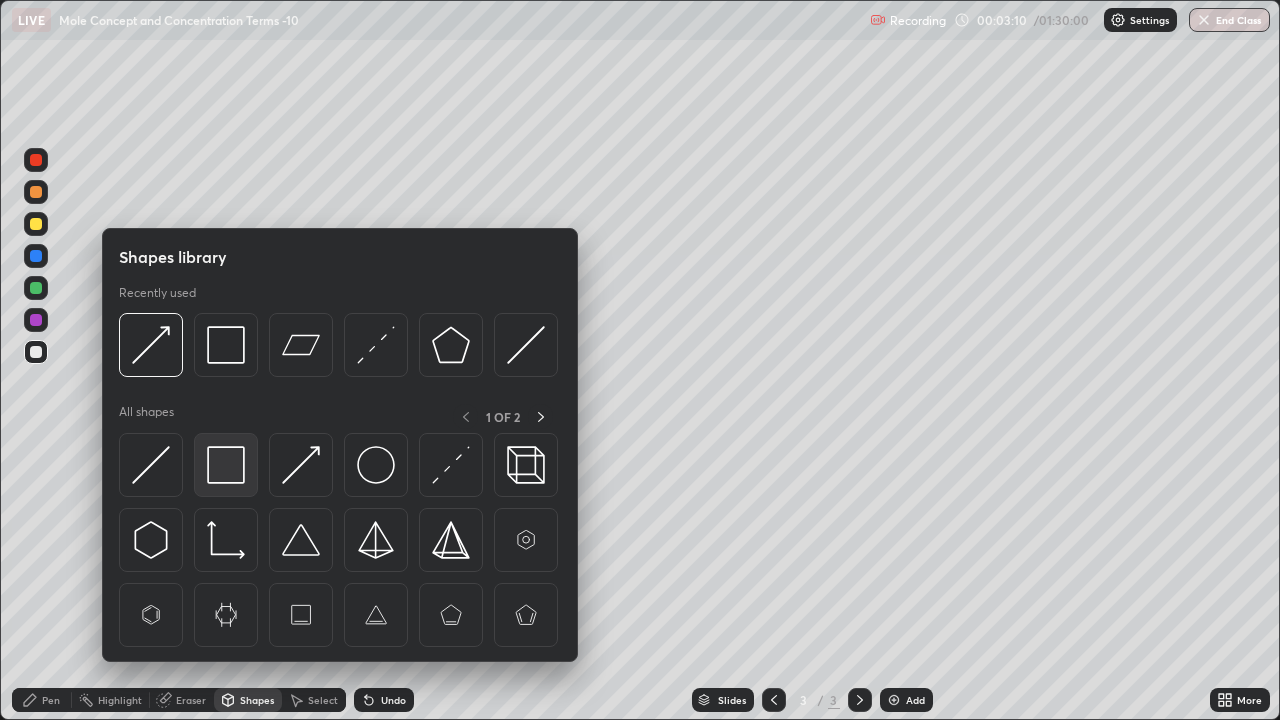 click at bounding box center [226, 465] 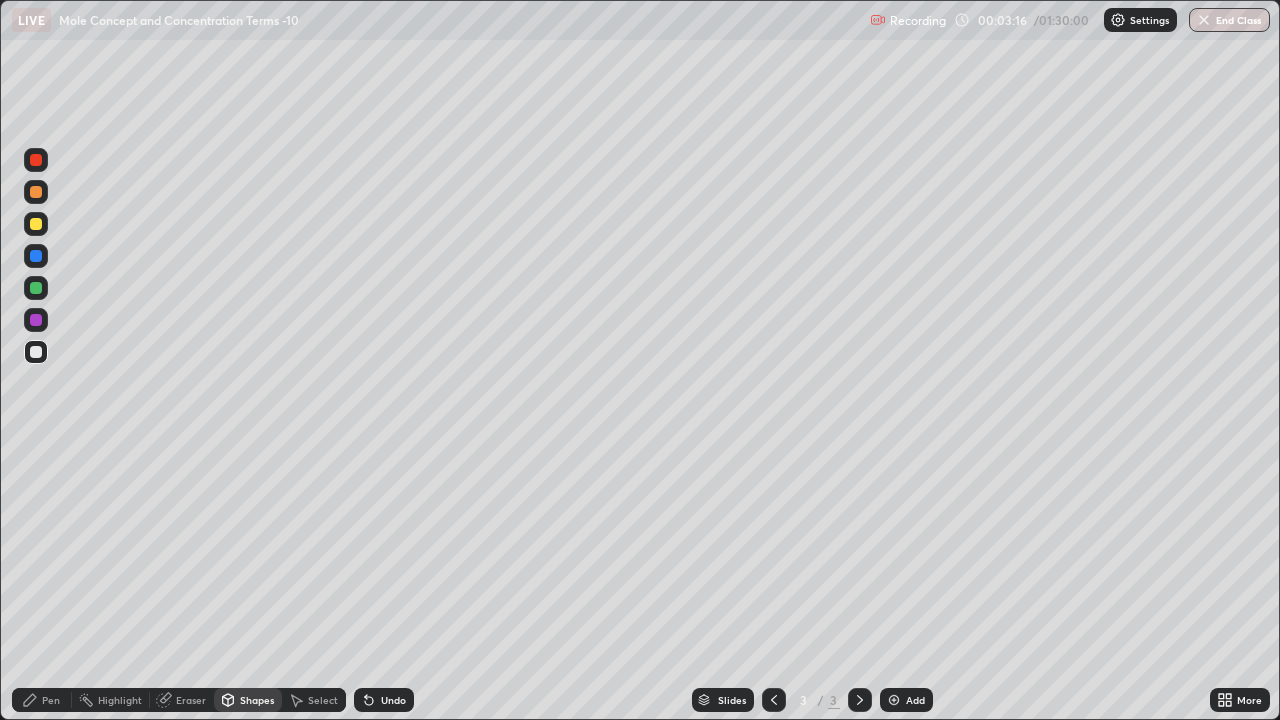 click on "Pen" at bounding box center (51, 700) 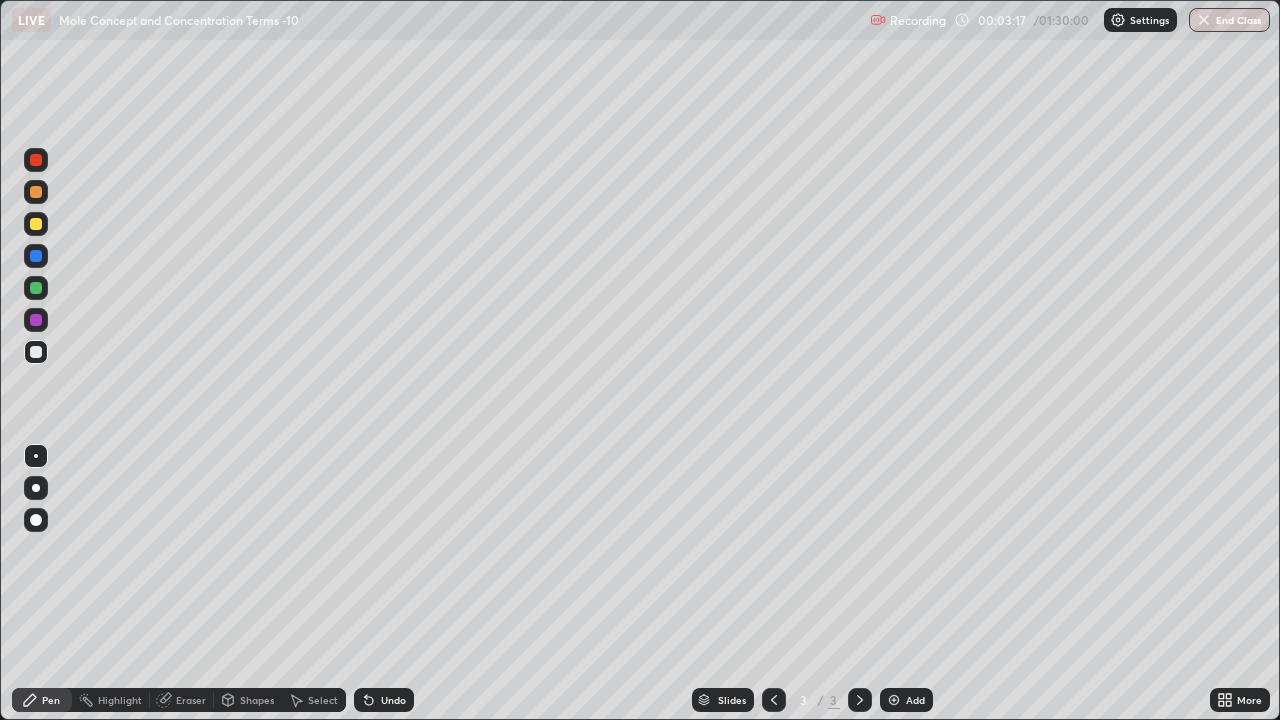 click at bounding box center [36, 288] 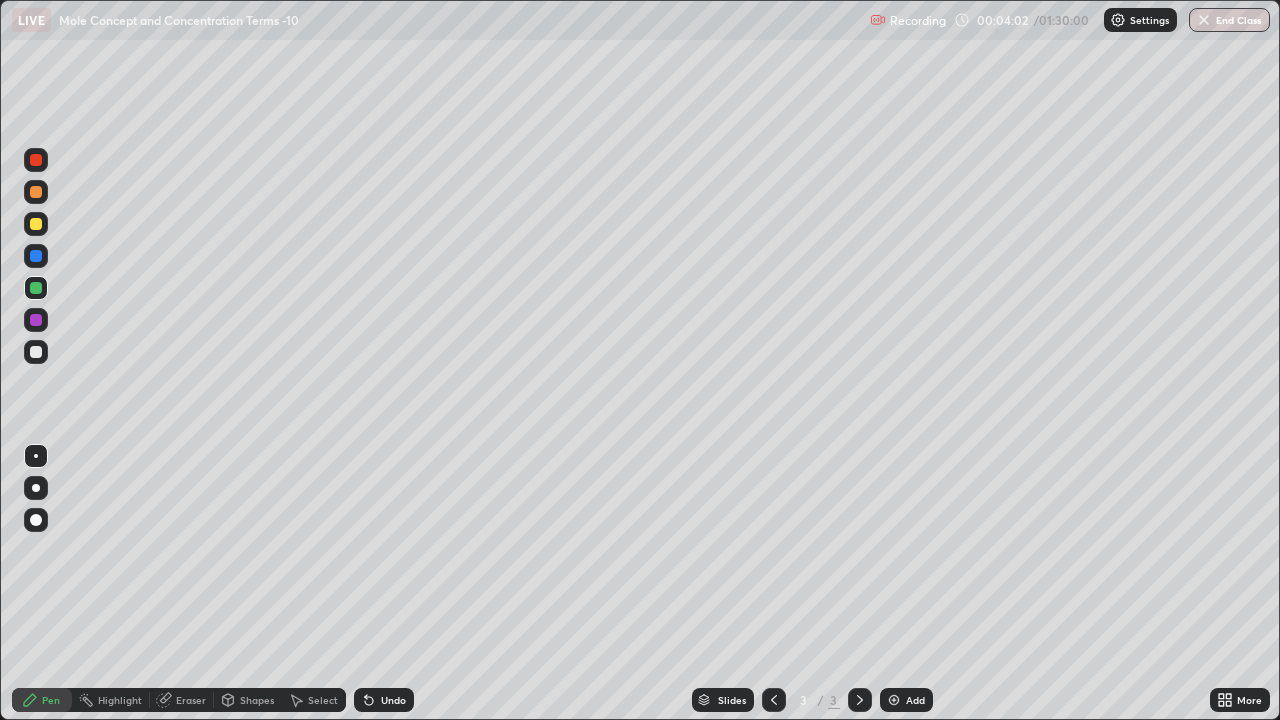 click at bounding box center (36, 352) 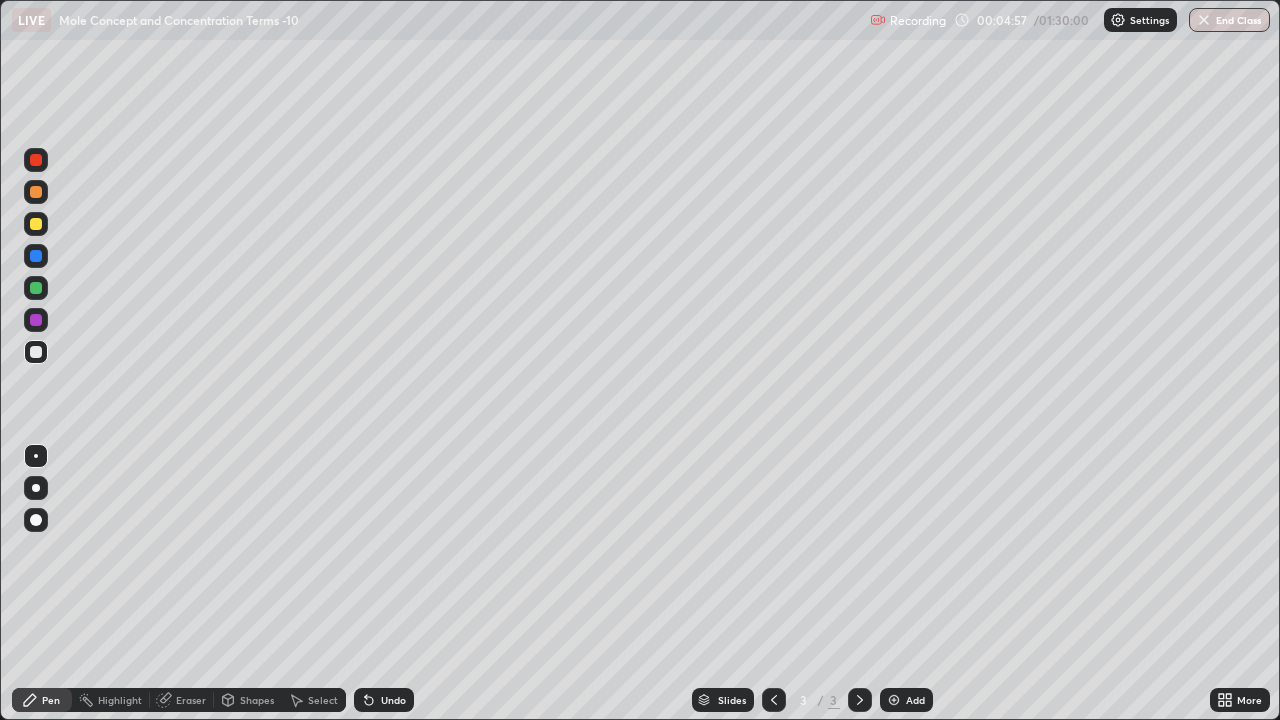 click at bounding box center [894, 700] 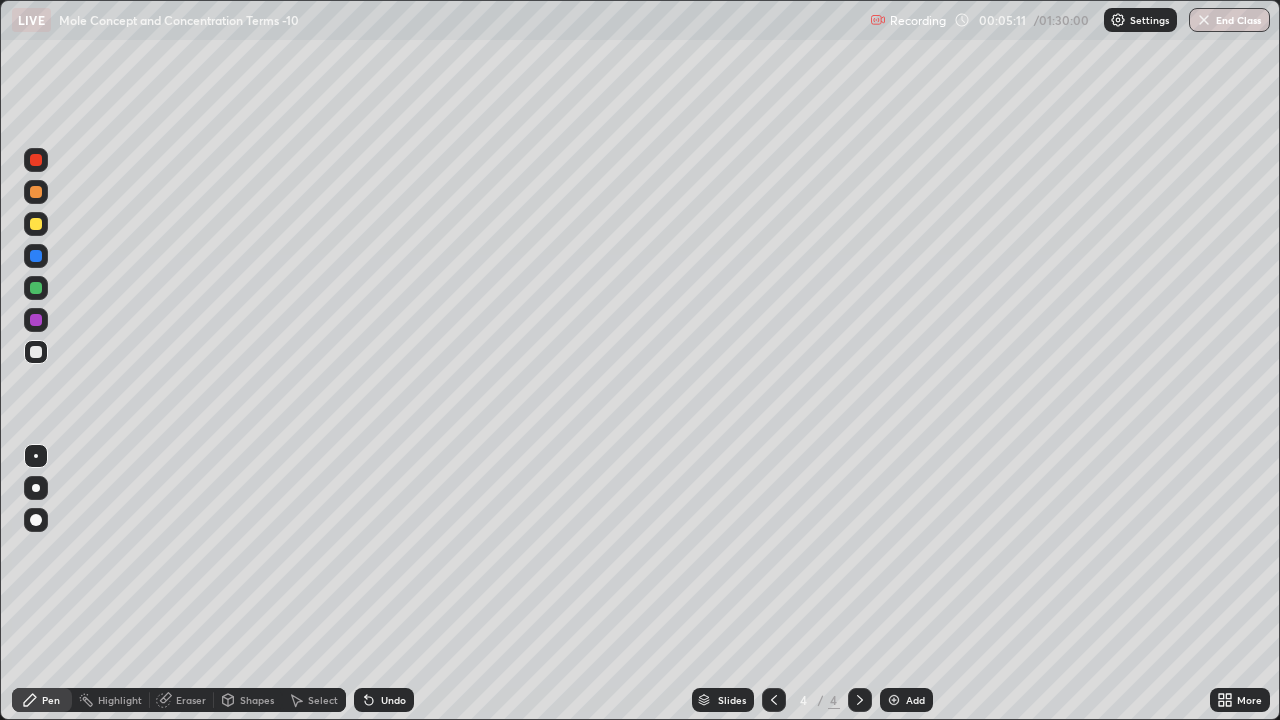 click at bounding box center [36, 288] 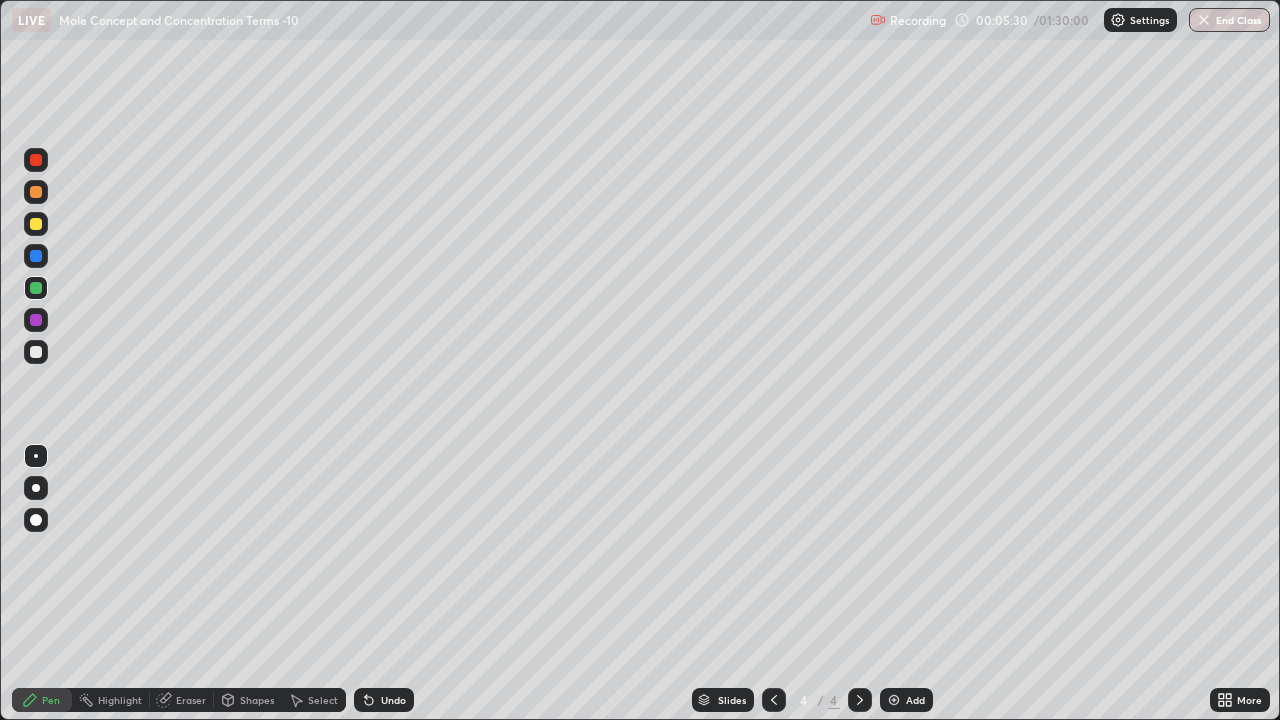 click at bounding box center [36, 352] 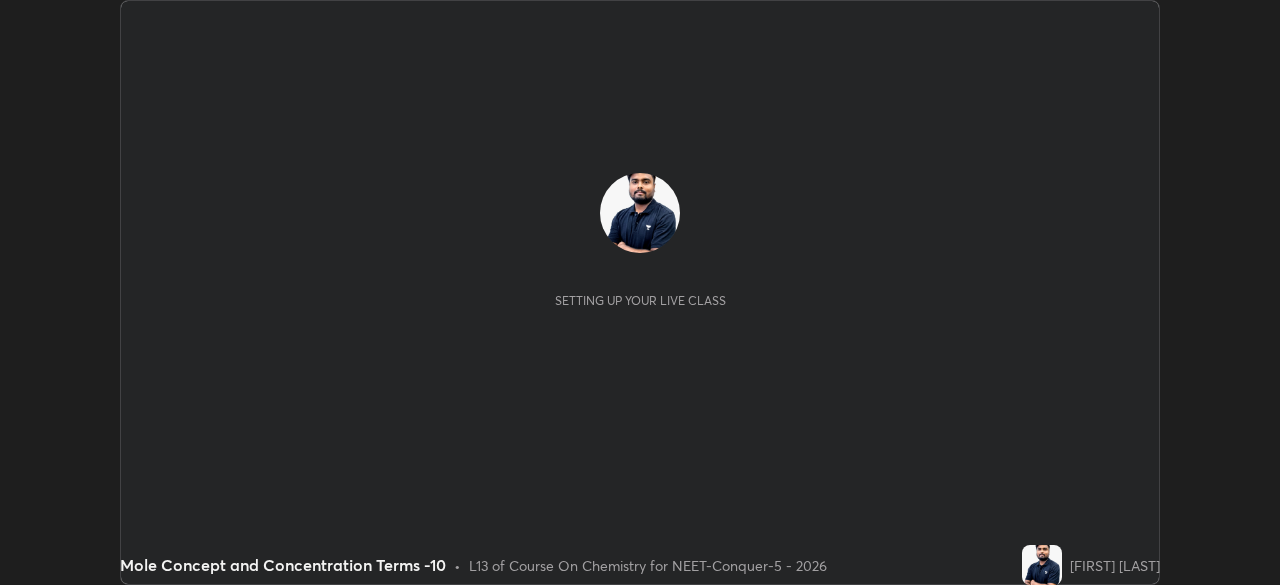 scroll, scrollTop: 0, scrollLeft: 0, axis: both 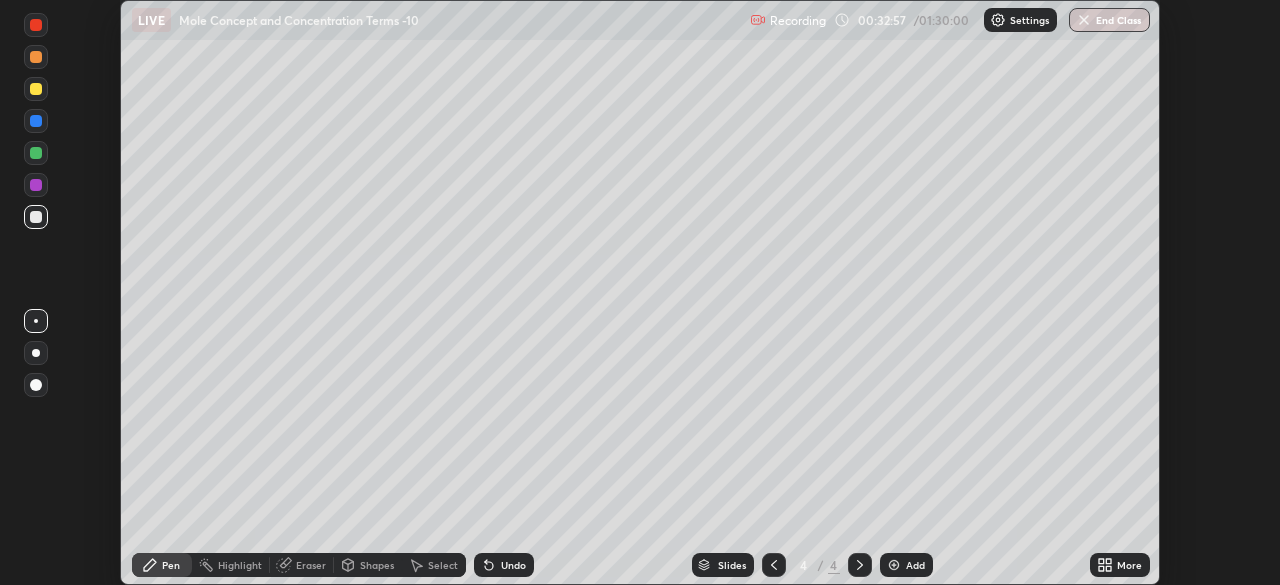 click 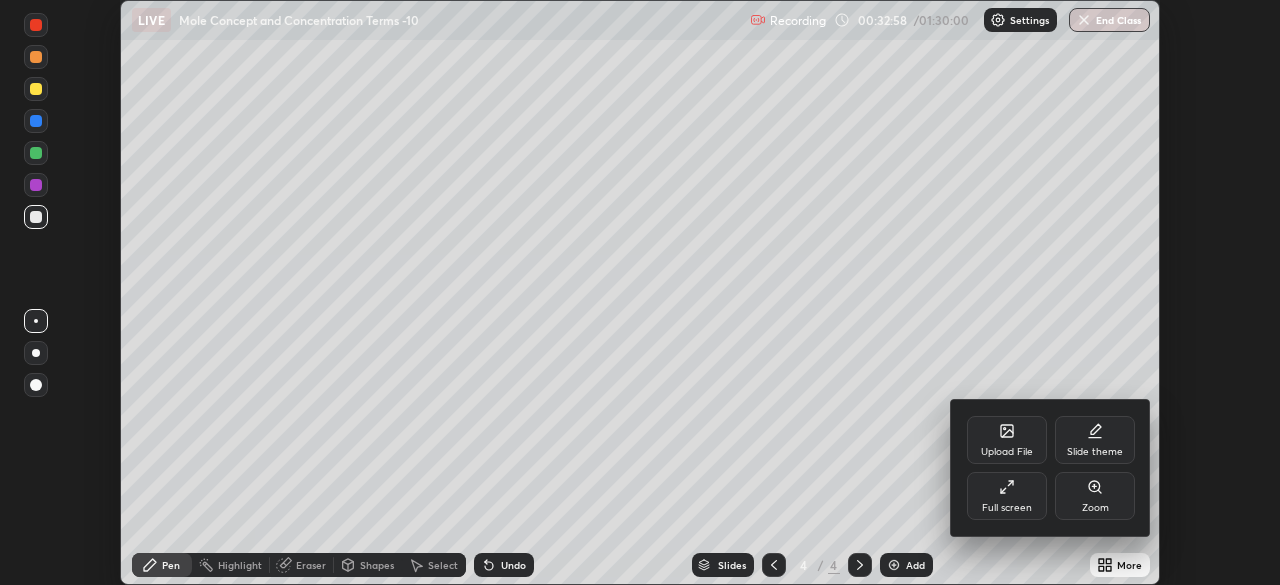 click on "Full screen" at bounding box center (1007, 496) 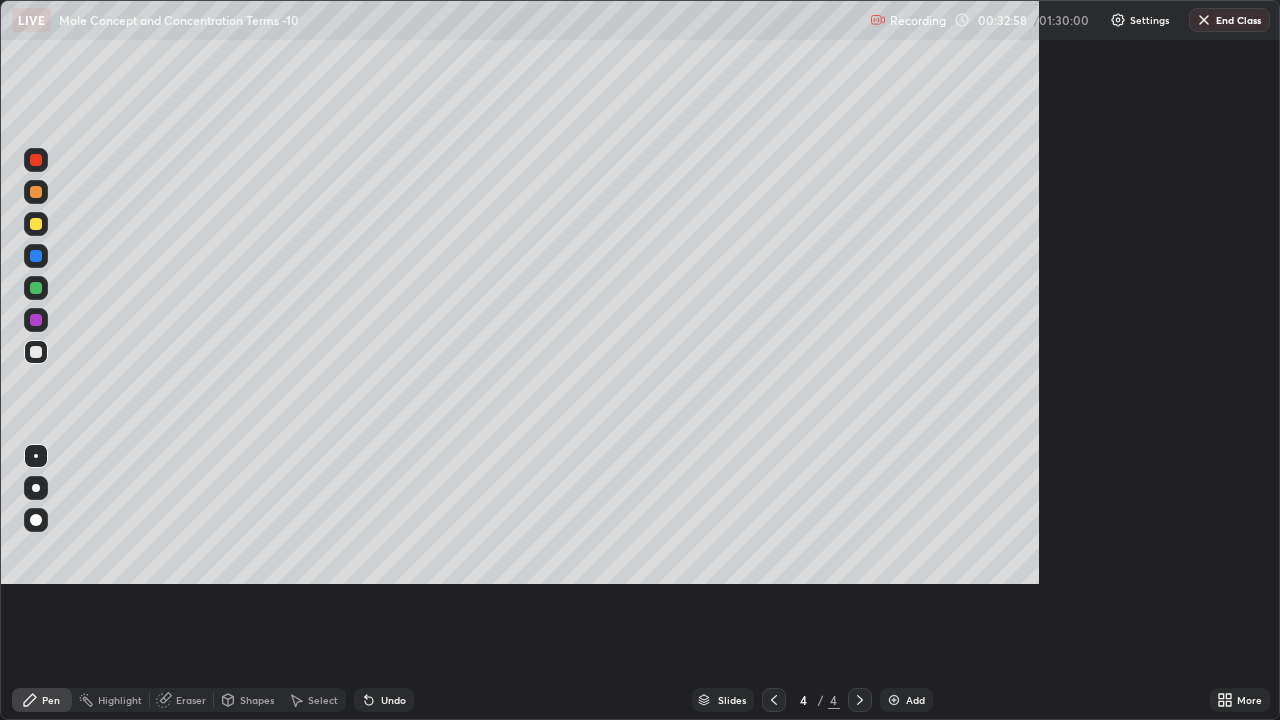 scroll, scrollTop: 99280, scrollLeft: 98720, axis: both 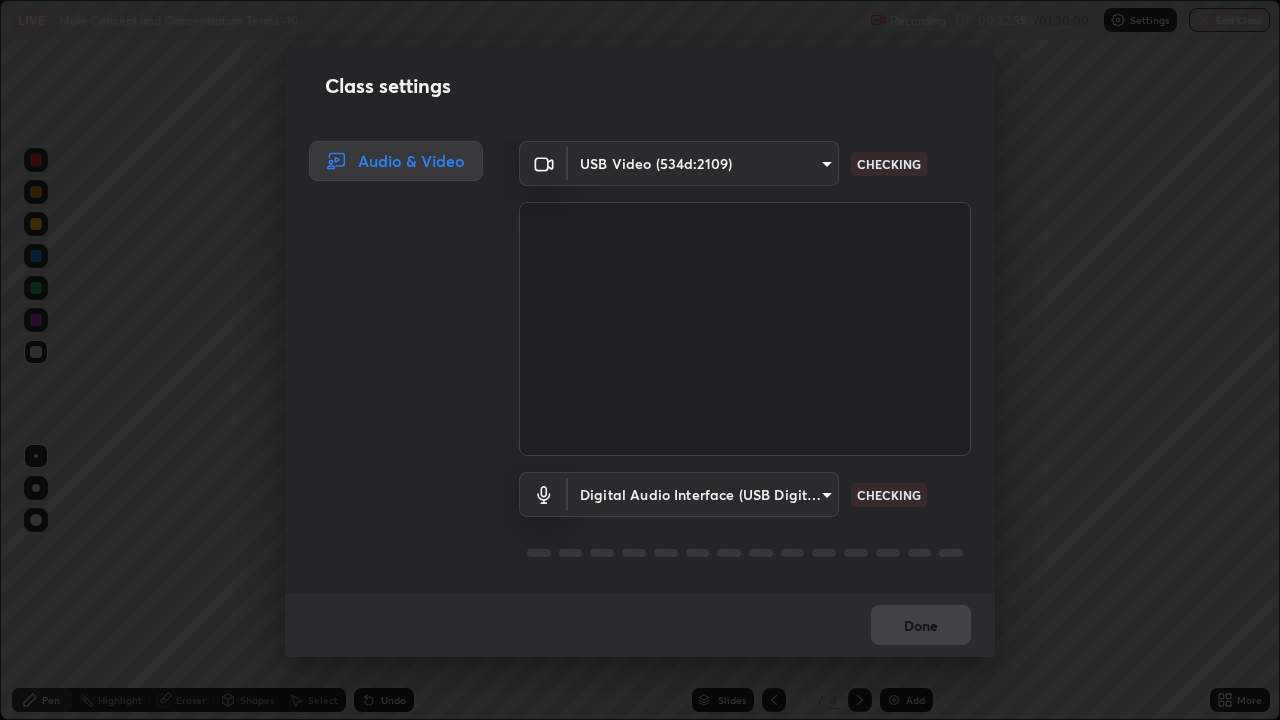 click on "Class settings Audio & Video USB Video (534d:2109) 23f9ab4963ea7bf9f5a0f139eca0a7722ce6801474d7e6497cd6fb859b15e8b8 CHECKING Digital Audio Interface (USB Digital Audio) 20bb1723542224ea2669859beb91b65bc8b40dbb0e8a389684c722d20a8e9c75 CHECKING Done" at bounding box center [640, 360] 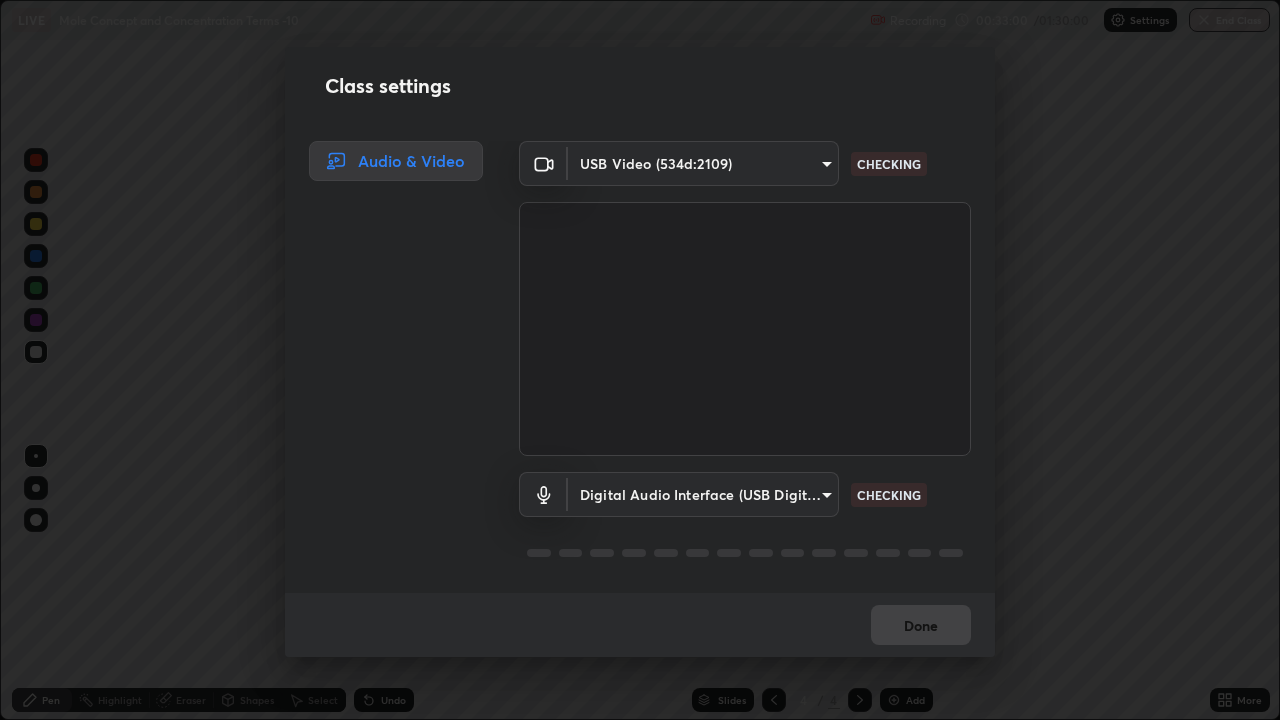 click on "Erase all LIVE Mole Concept and Concentration Terms -10 Recording 00:33:00 /  01:30:00 Settings End Class Setting up your live class Mole Concept and Concentration Terms -10 • L13 of Course On Chemistry for NEET-Conquer-5 - 2026 [FIRST] [LAST] Pen Highlight Eraser Shapes Select Undo Slides 4 / 4 Add More No doubts shared Encourage your learners to ask a doubt for better clarity Report an issue Reason for reporting Buffering Chat not working Audio - Video sync issue Educator video quality low ​ Attach an image Report Class settings Audio & Video USB Video (534d:2109) 23f9ab4963ea7bf9f5a0f139eca0a7722ce6801474d7e6497cd6fb859b15e8b8 CHECKING Digital Audio Interface (USB Digital Audio) 20bb1723542224ea2669859beb91b65bc8b40dbb0e8a389684c722d20a8e9c75 CHECKING Done" at bounding box center (640, 360) 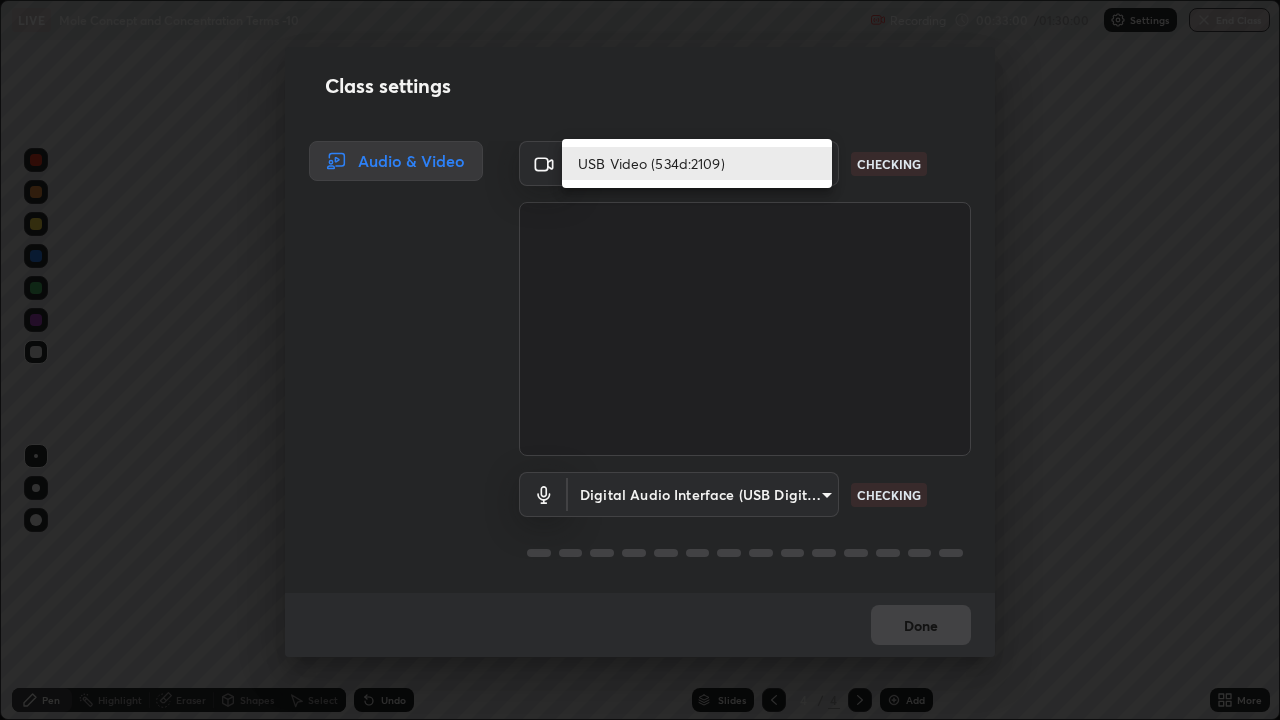 click on "USB Video (534d:2109)" at bounding box center (697, 163) 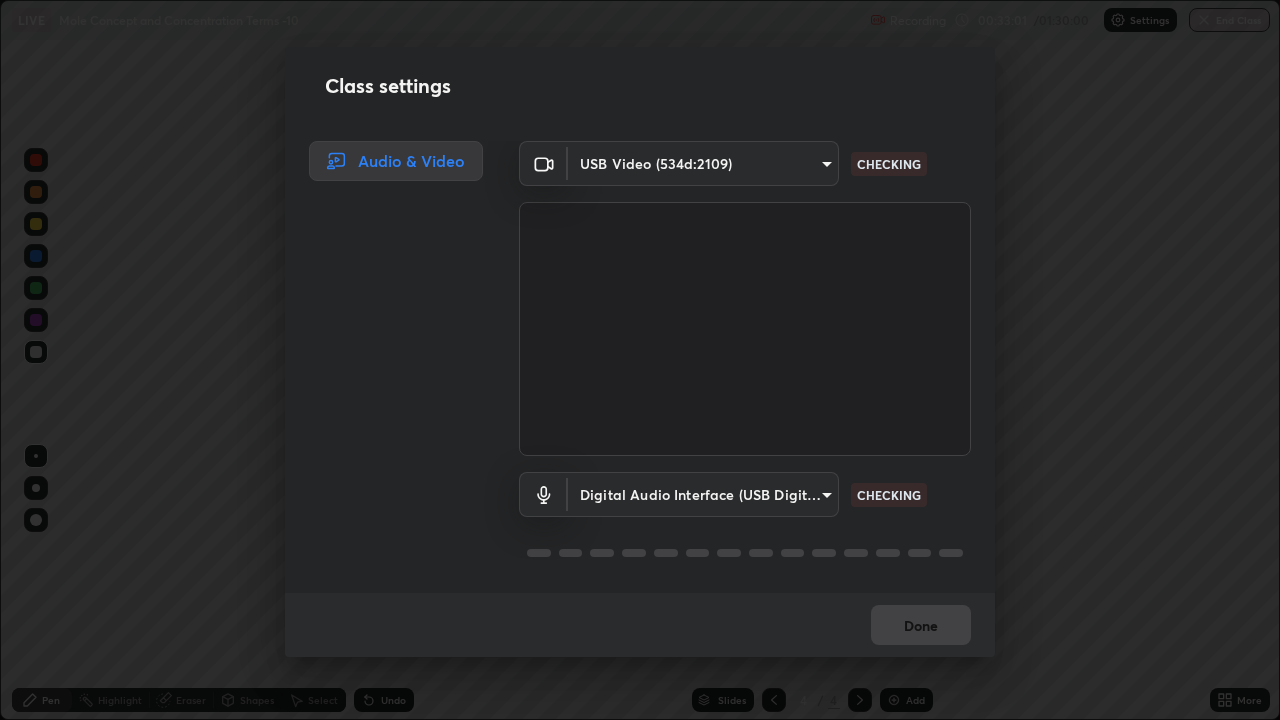 scroll, scrollTop: 2, scrollLeft: 0, axis: vertical 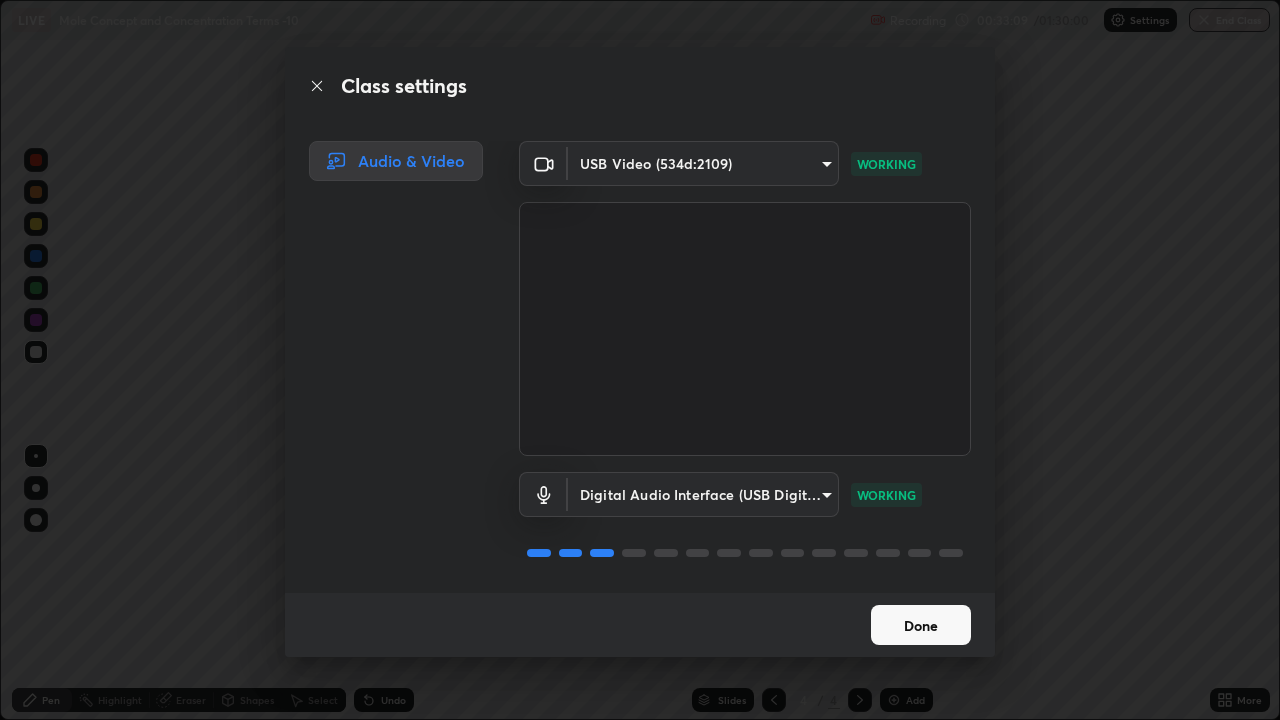 click on "Done" at bounding box center (921, 625) 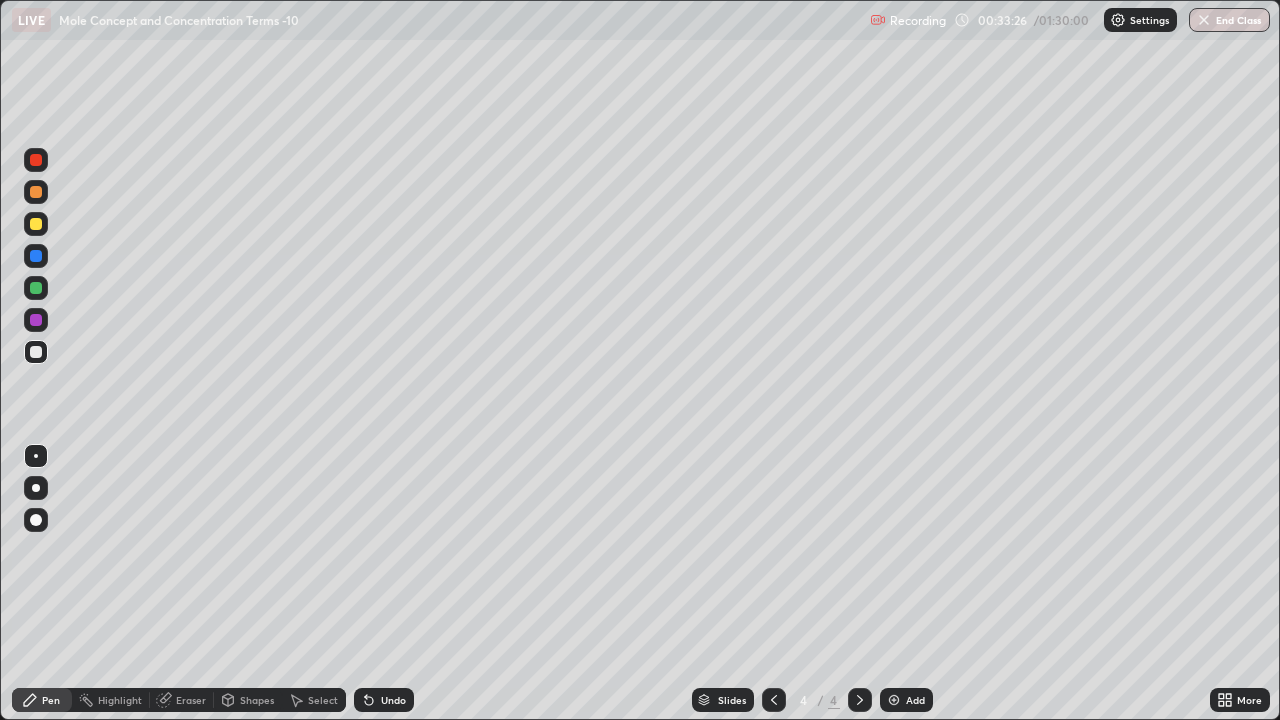 click at bounding box center [894, 700] 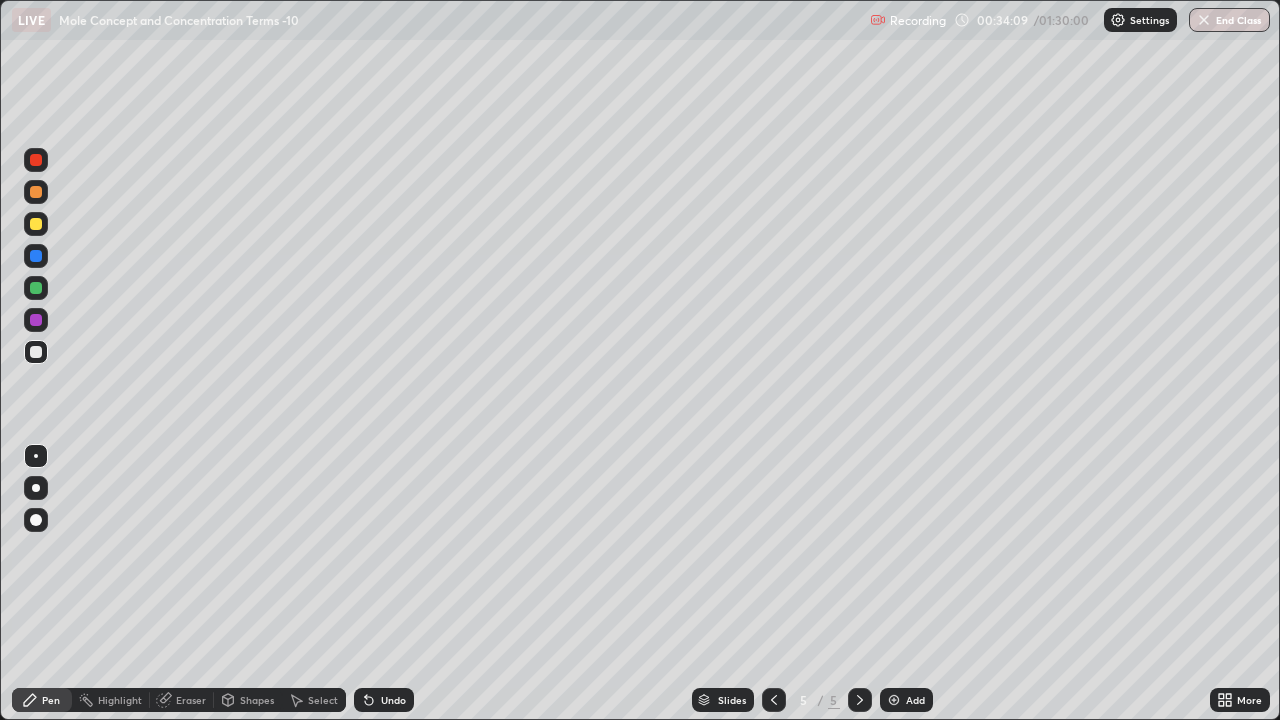 click at bounding box center [36, 288] 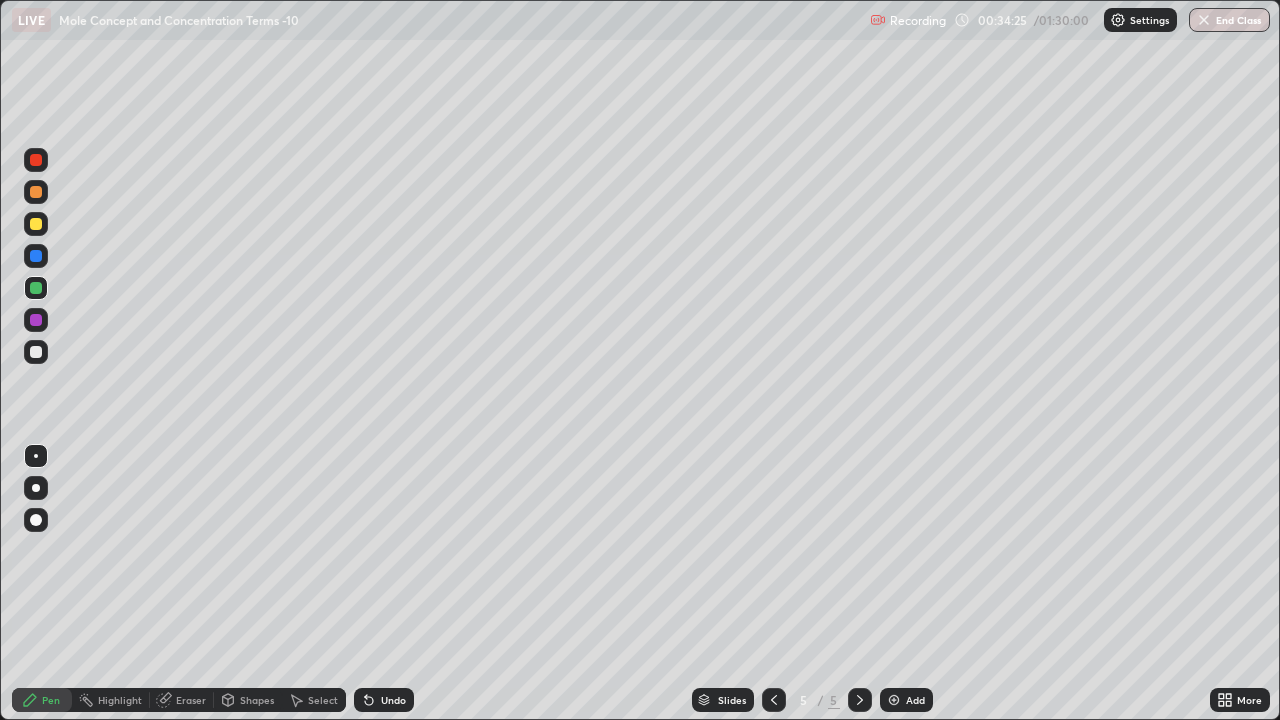 click at bounding box center [36, 320] 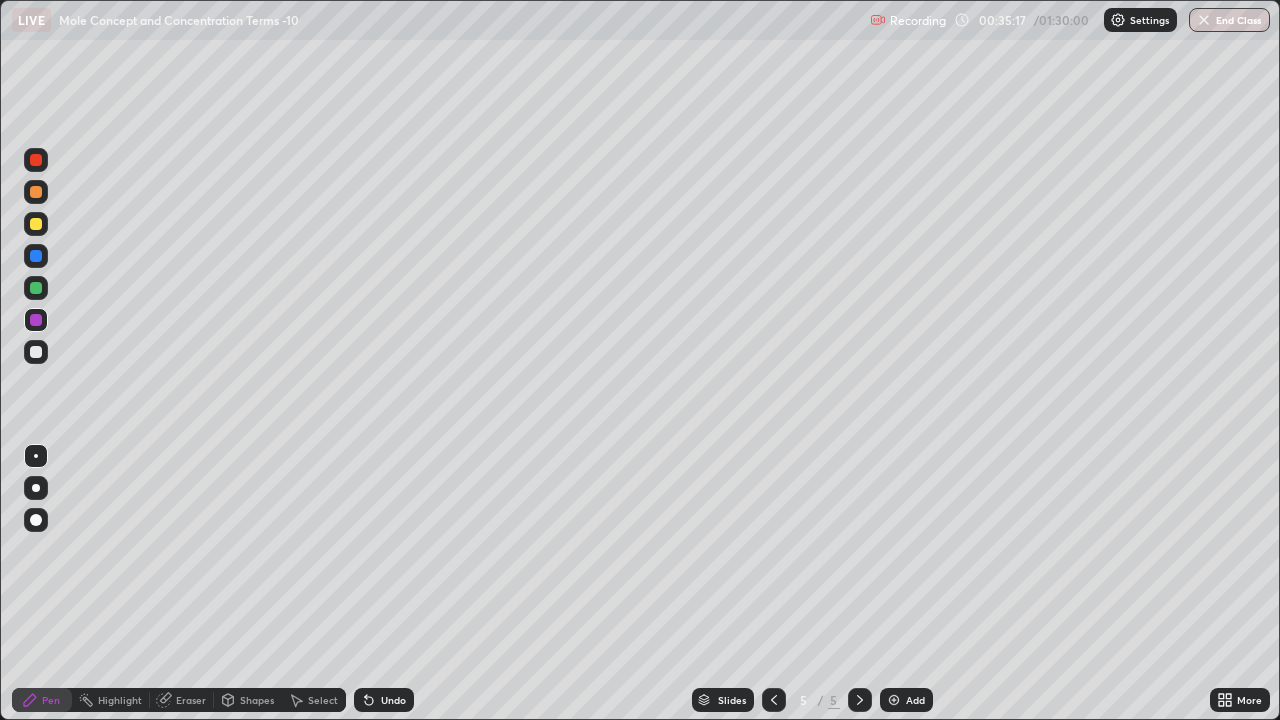 click at bounding box center [36, 224] 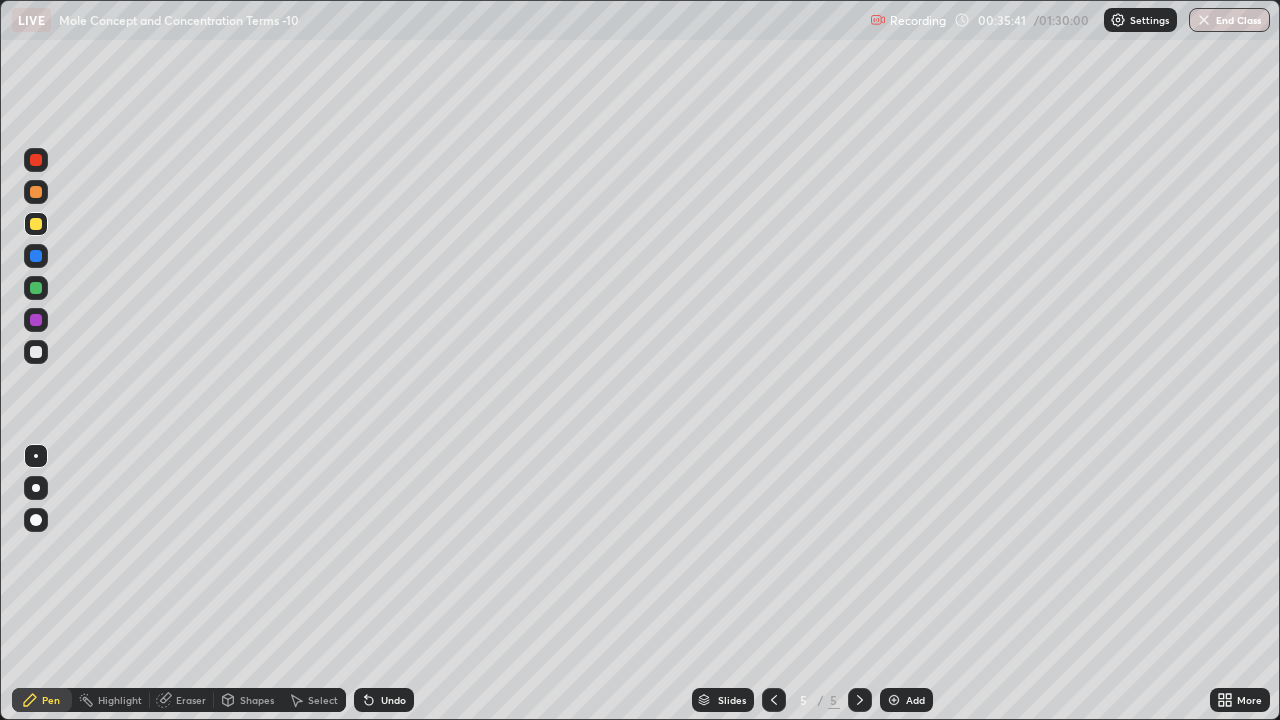 click at bounding box center [36, 192] 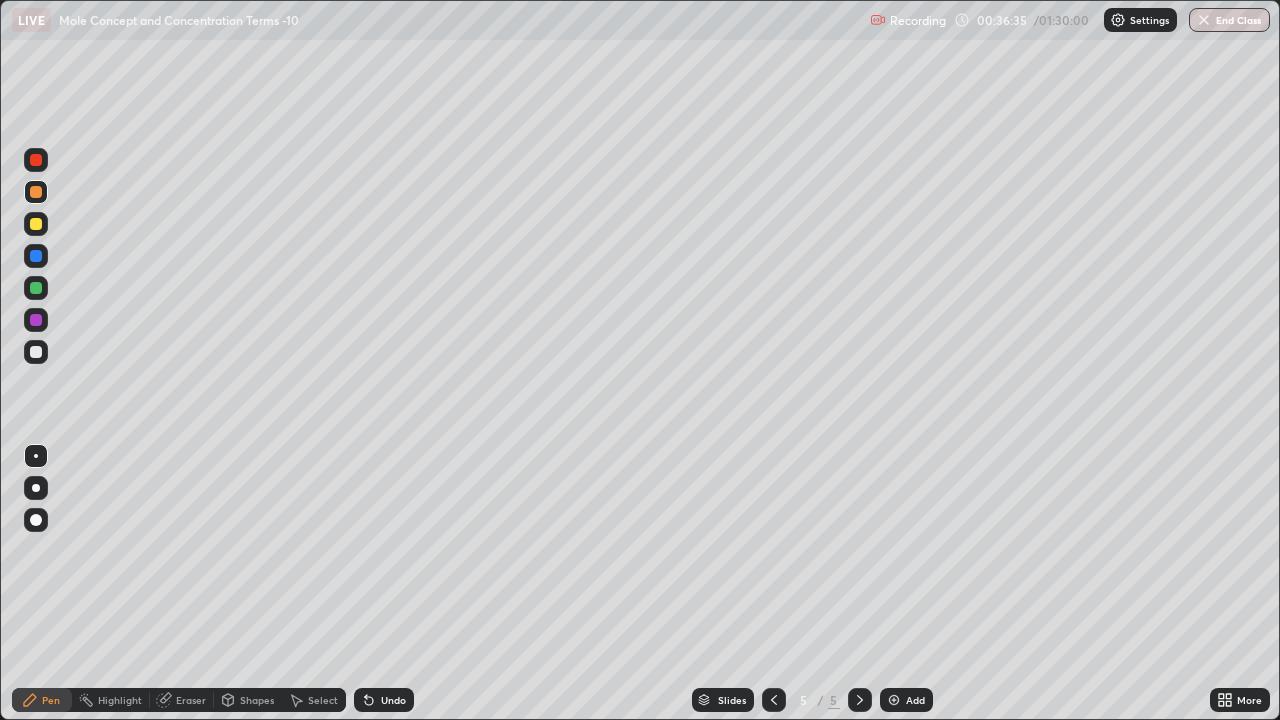 click at bounding box center (894, 700) 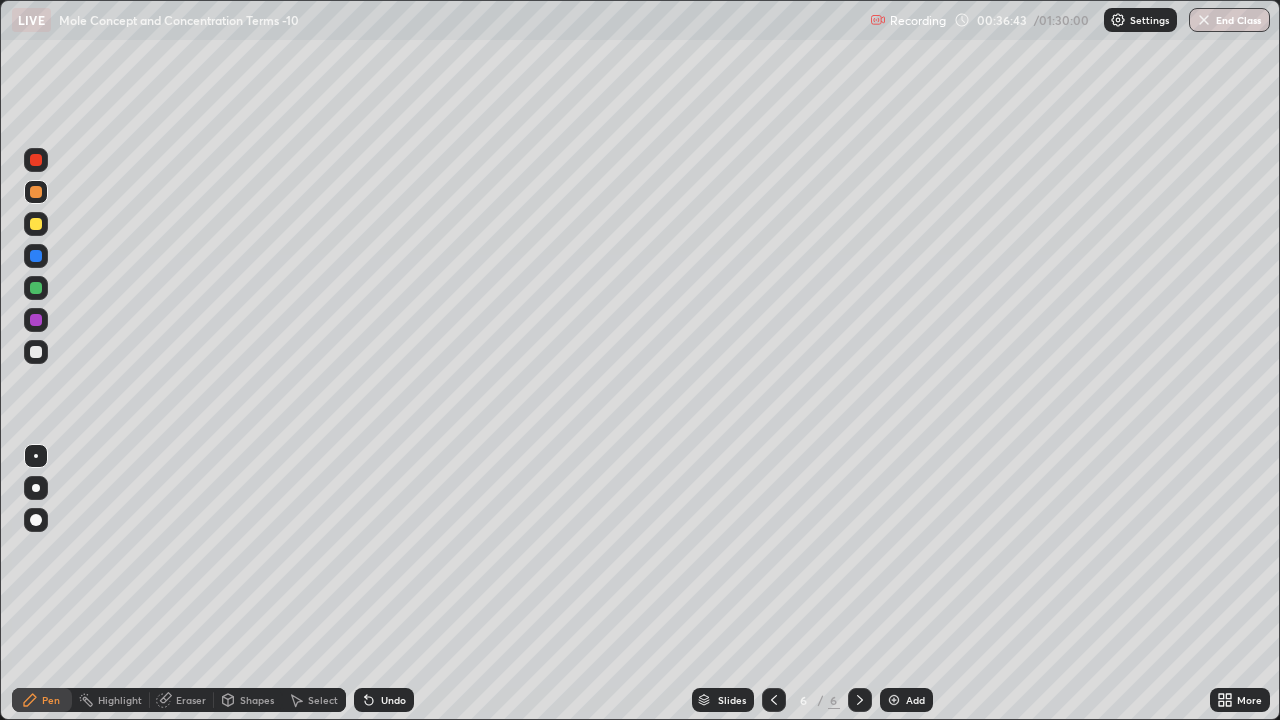 click at bounding box center (36, 224) 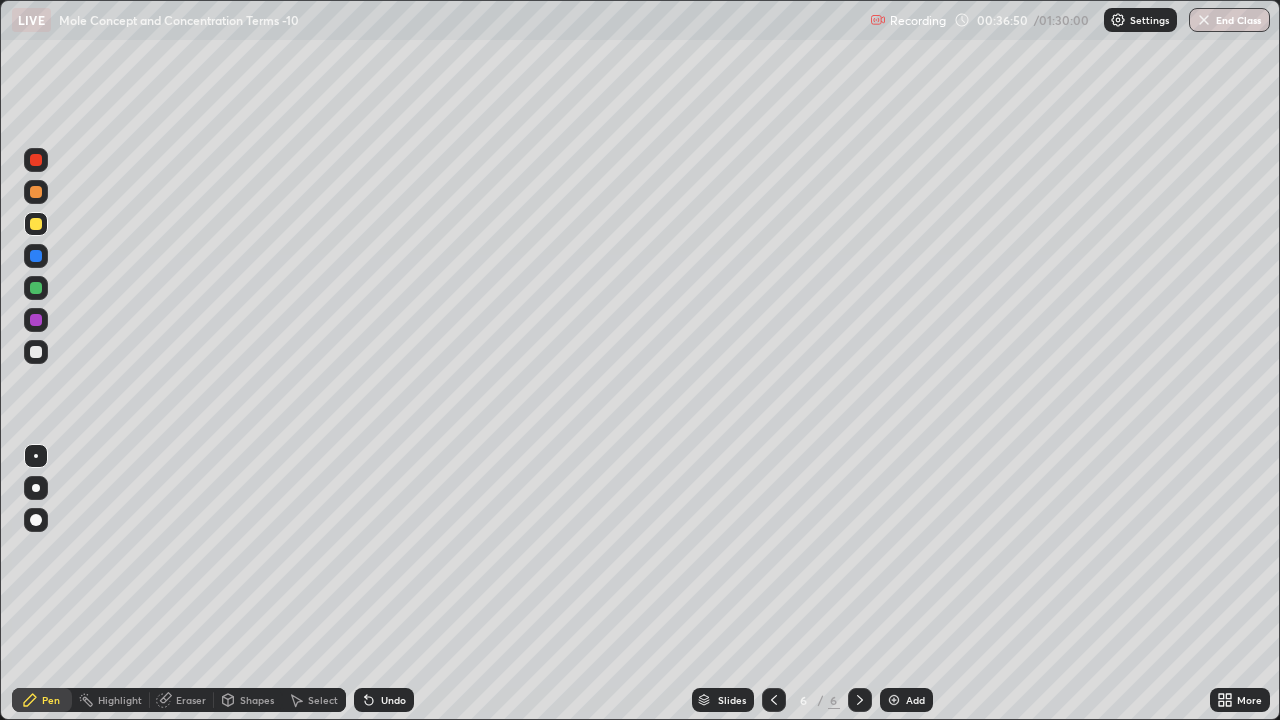 click on "Shapes" at bounding box center (257, 700) 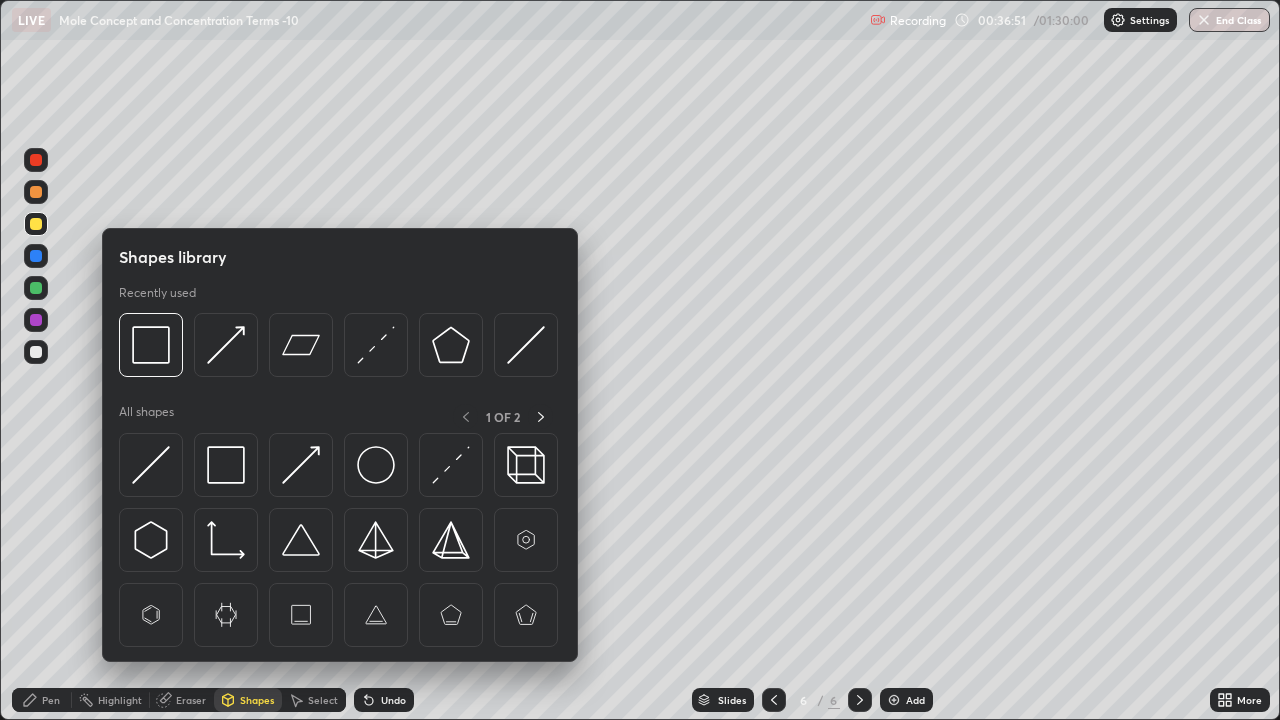 click at bounding box center [376, 345] 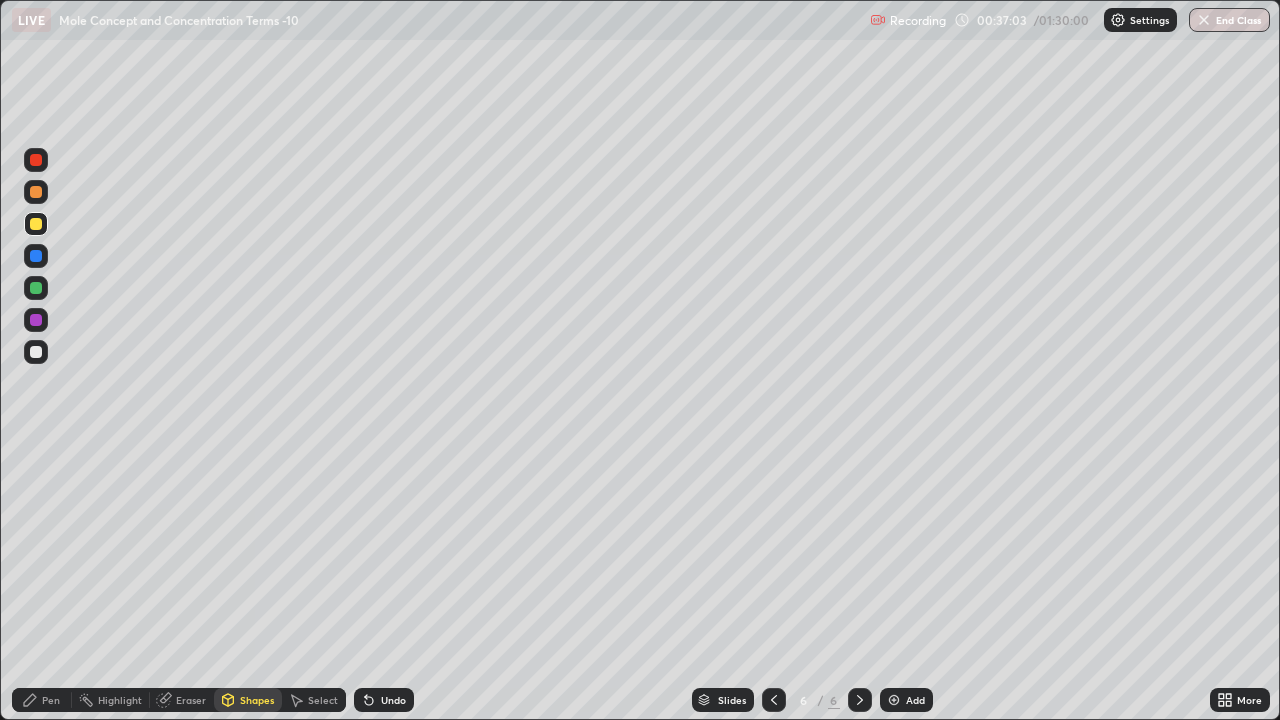click at bounding box center (36, 288) 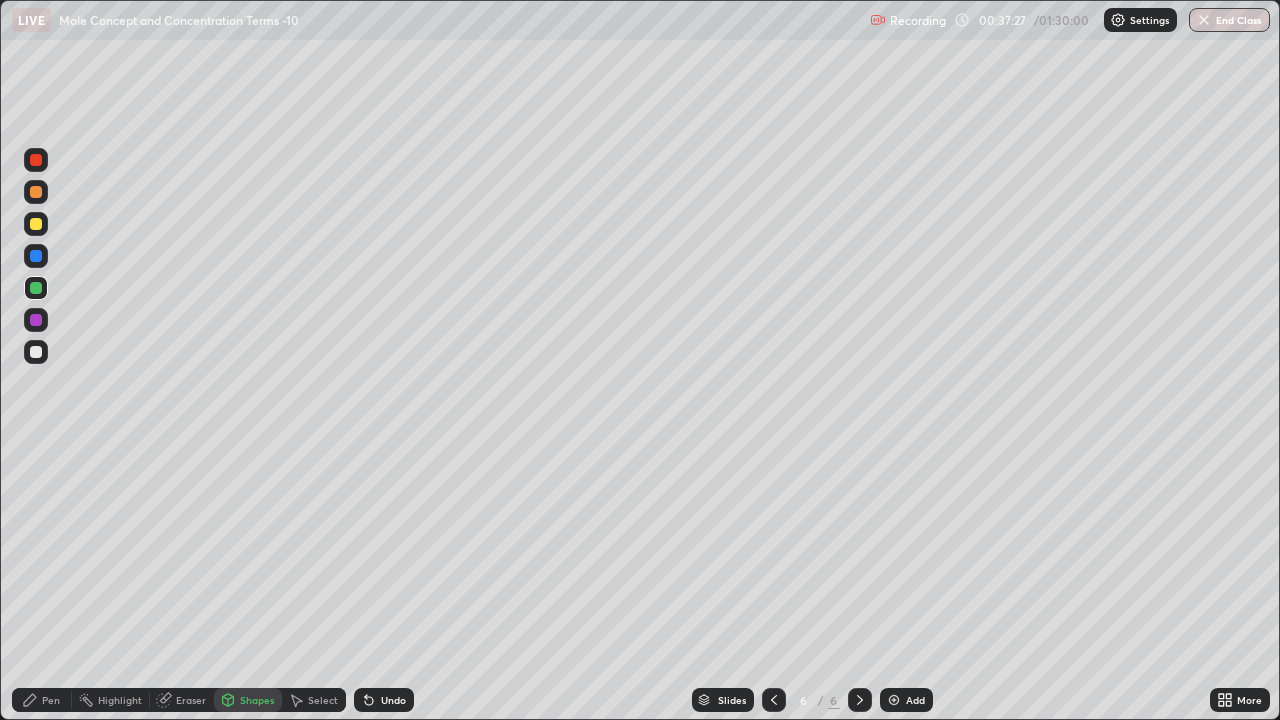 click at bounding box center [36, 224] 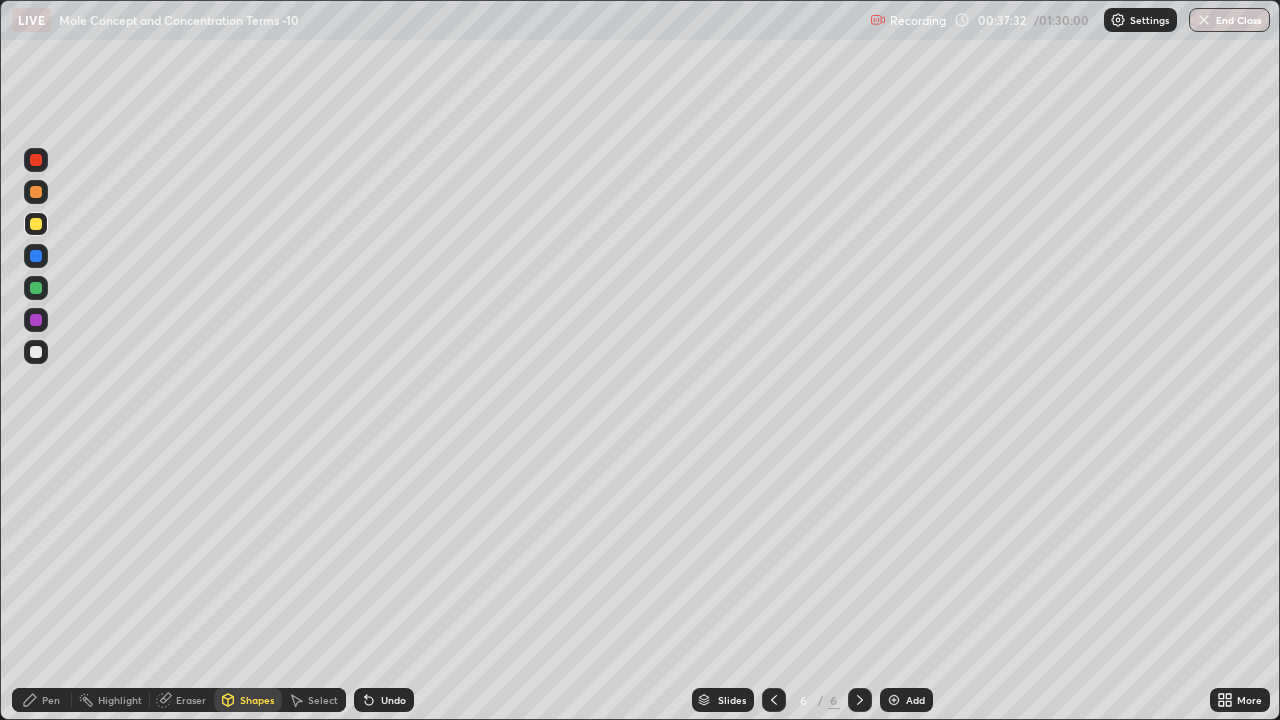 click on "Pen" at bounding box center (51, 700) 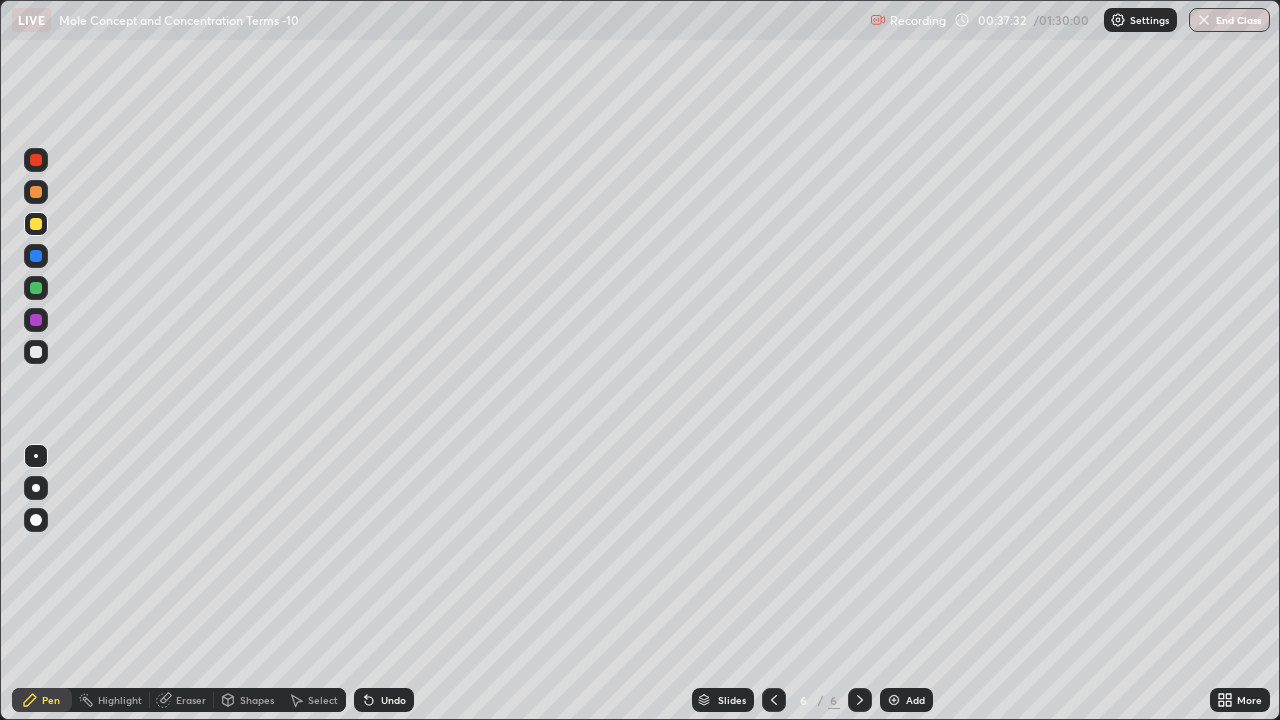 click at bounding box center (36, 352) 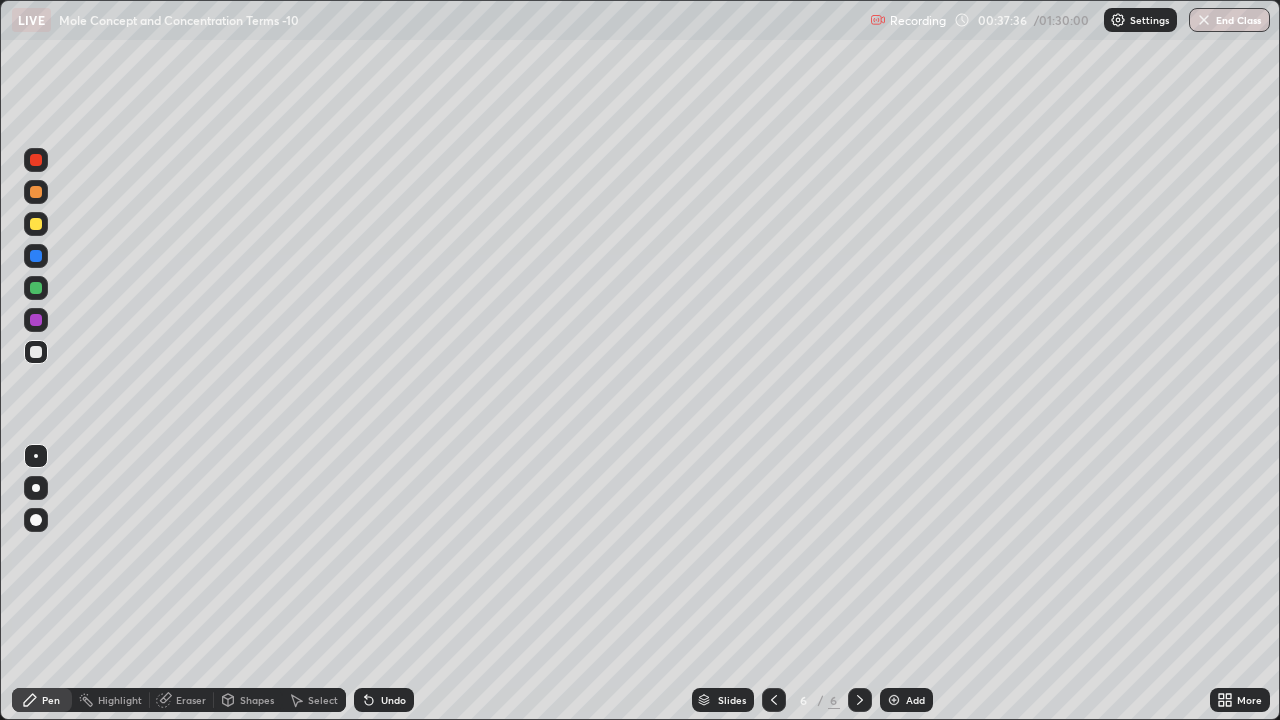 click on "Shapes" at bounding box center [257, 700] 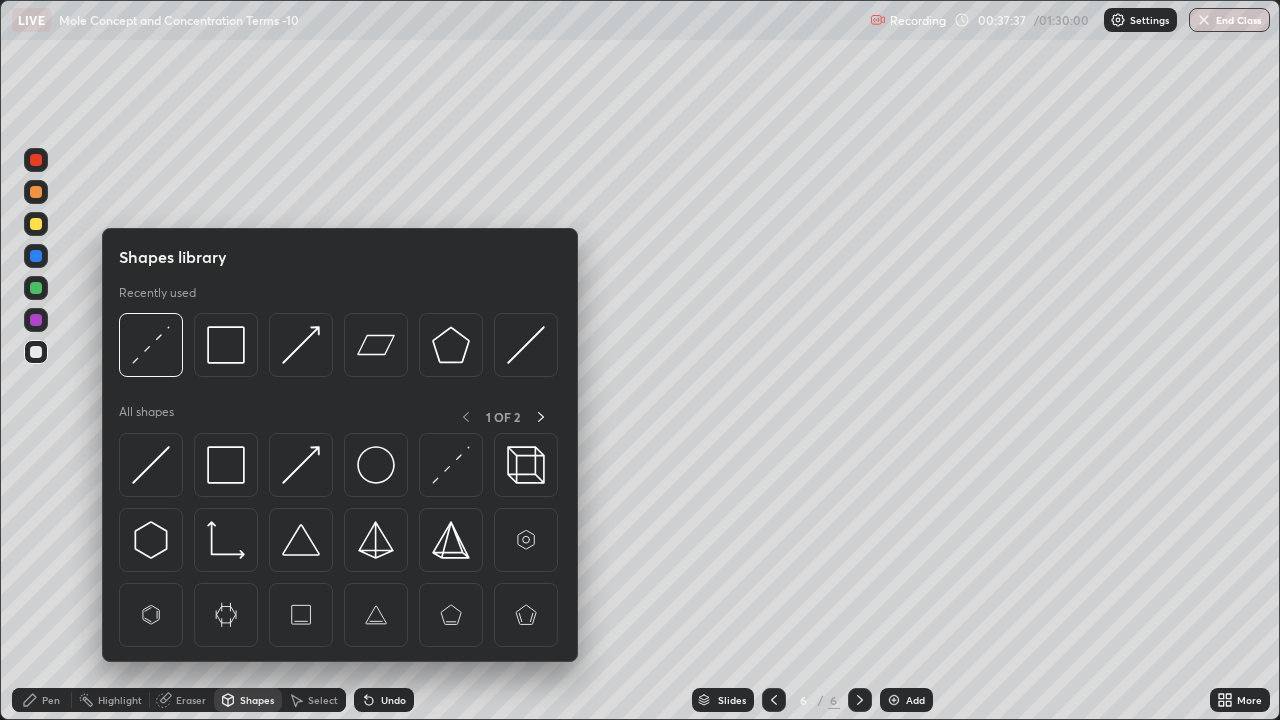 click at bounding box center (226, 345) 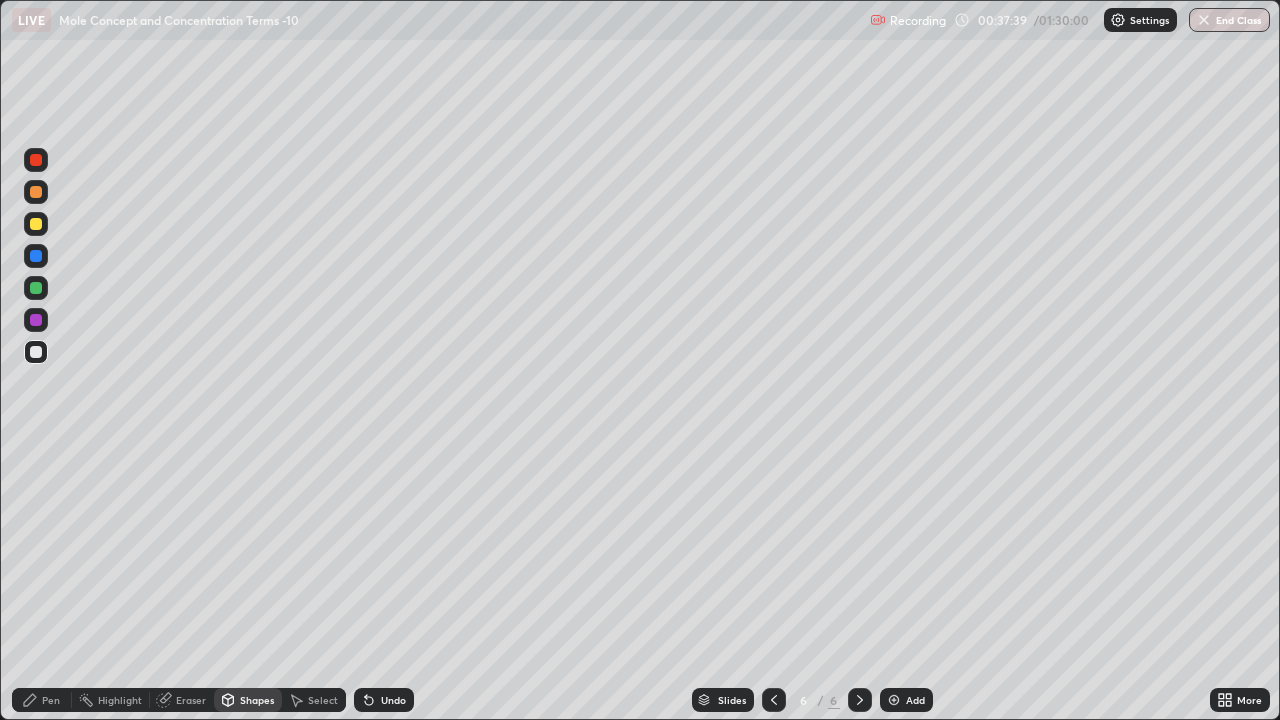 click on "Pen" at bounding box center (51, 700) 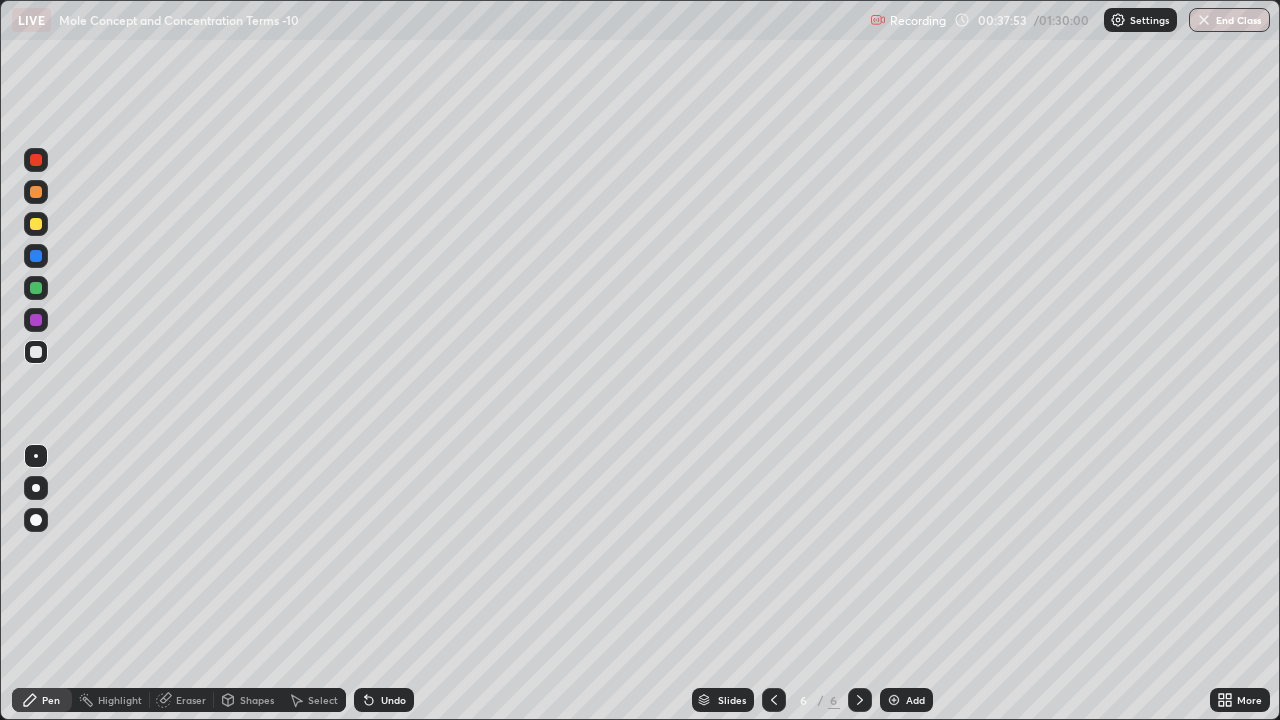 click at bounding box center (36, 288) 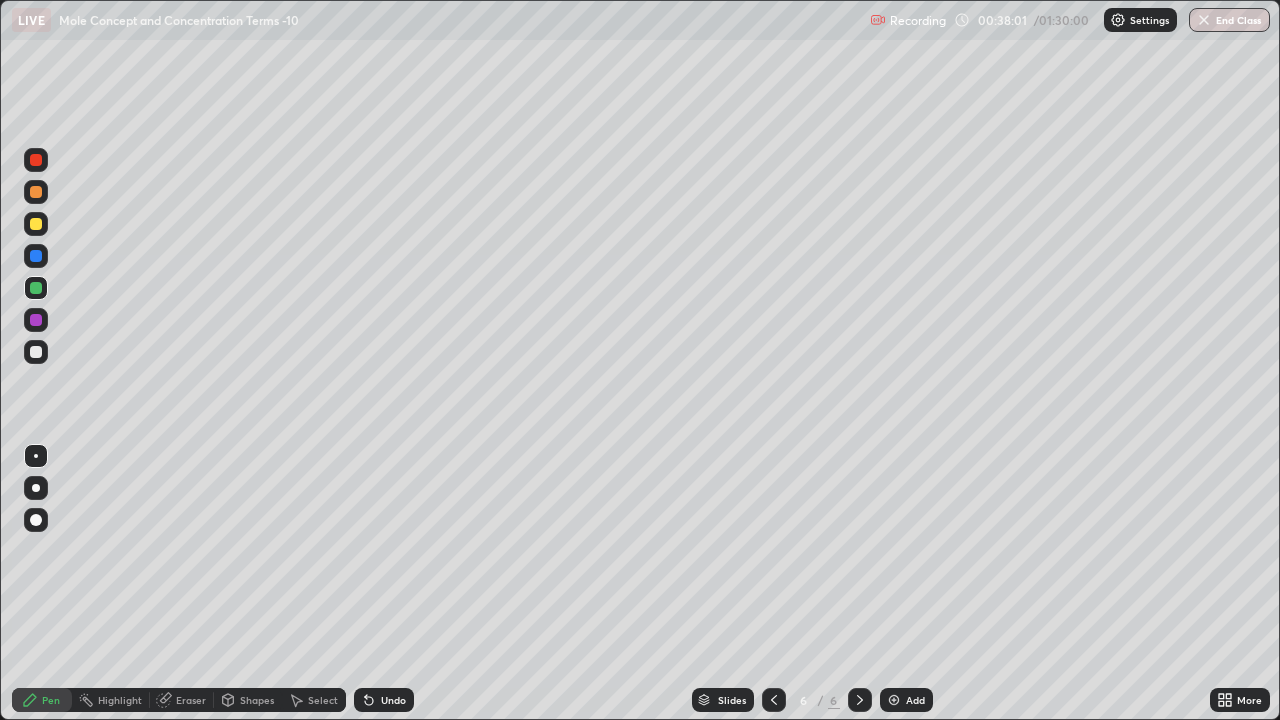 click at bounding box center [36, 352] 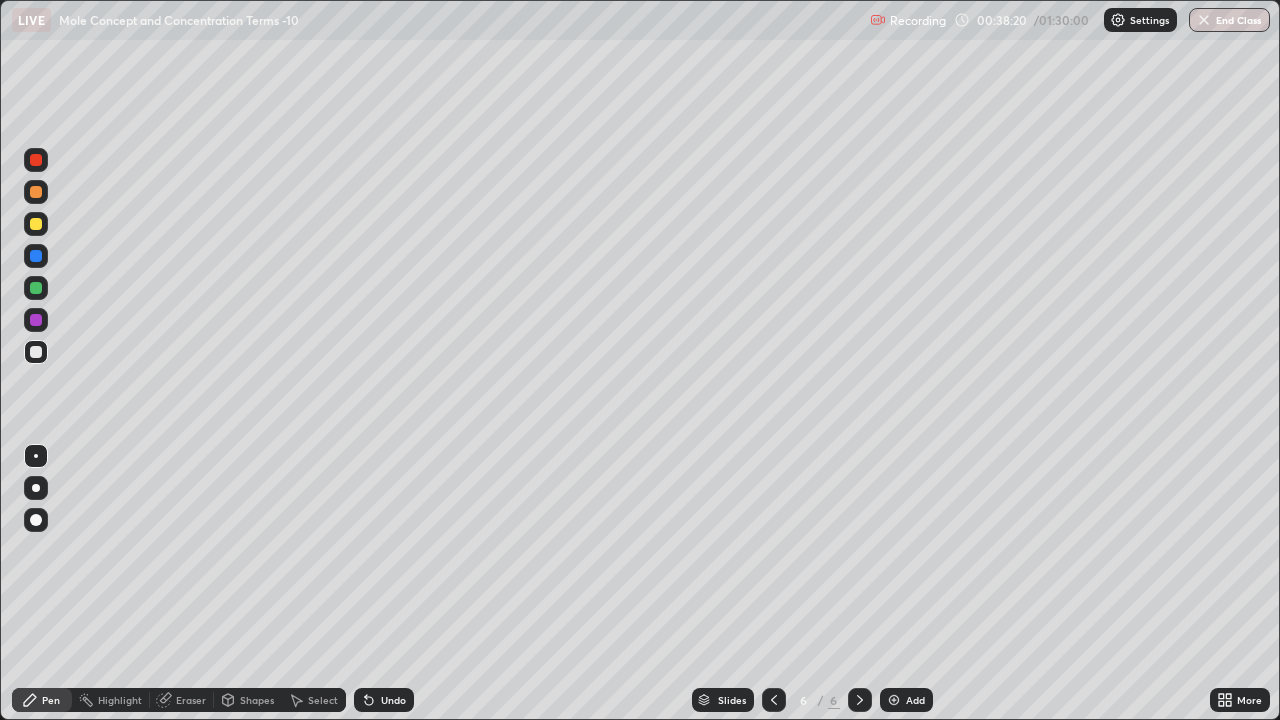 click at bounding box center [36, 256] 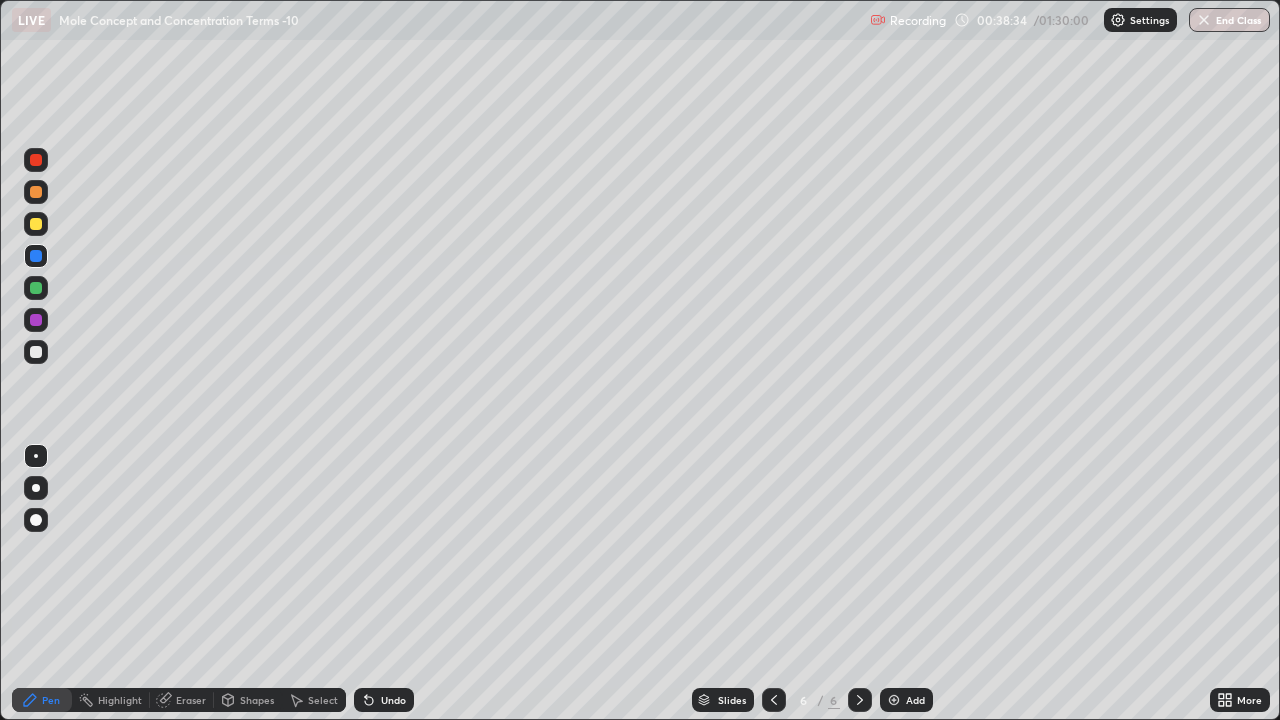 click at bounding box center [36, 352] 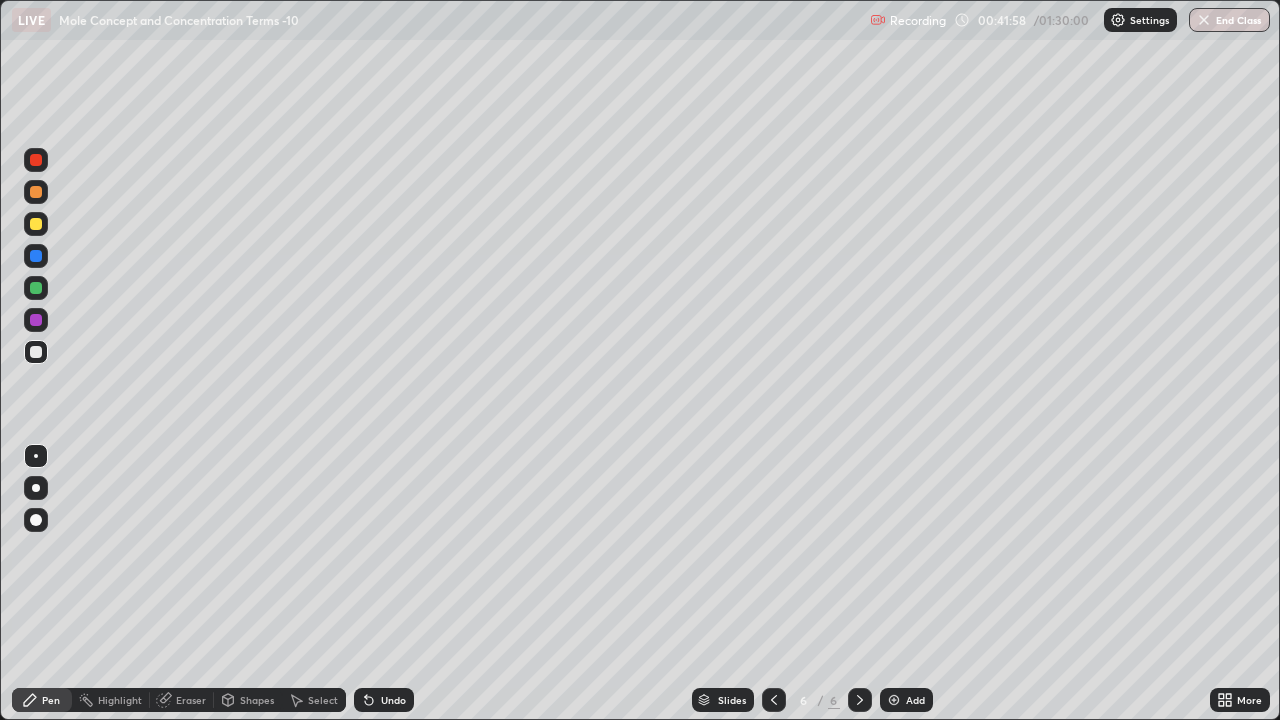 click at bounding box center [36, 224] 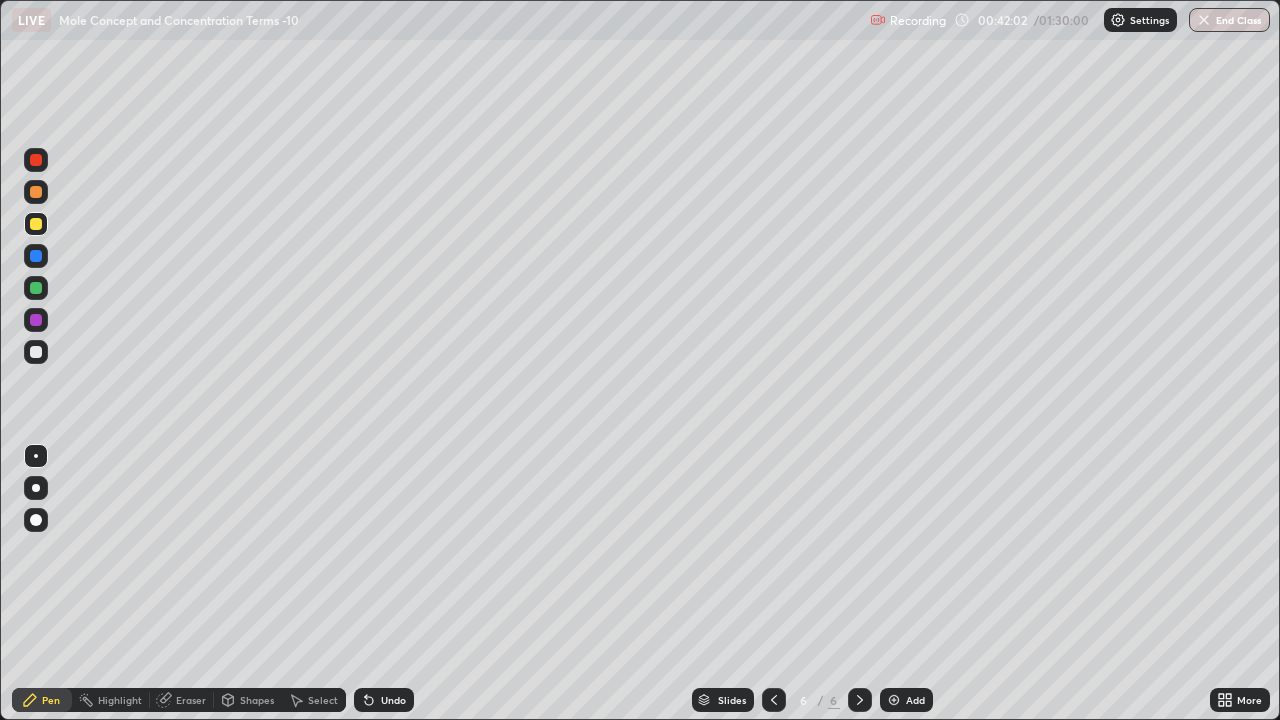 click at bounding box center [894, 700] 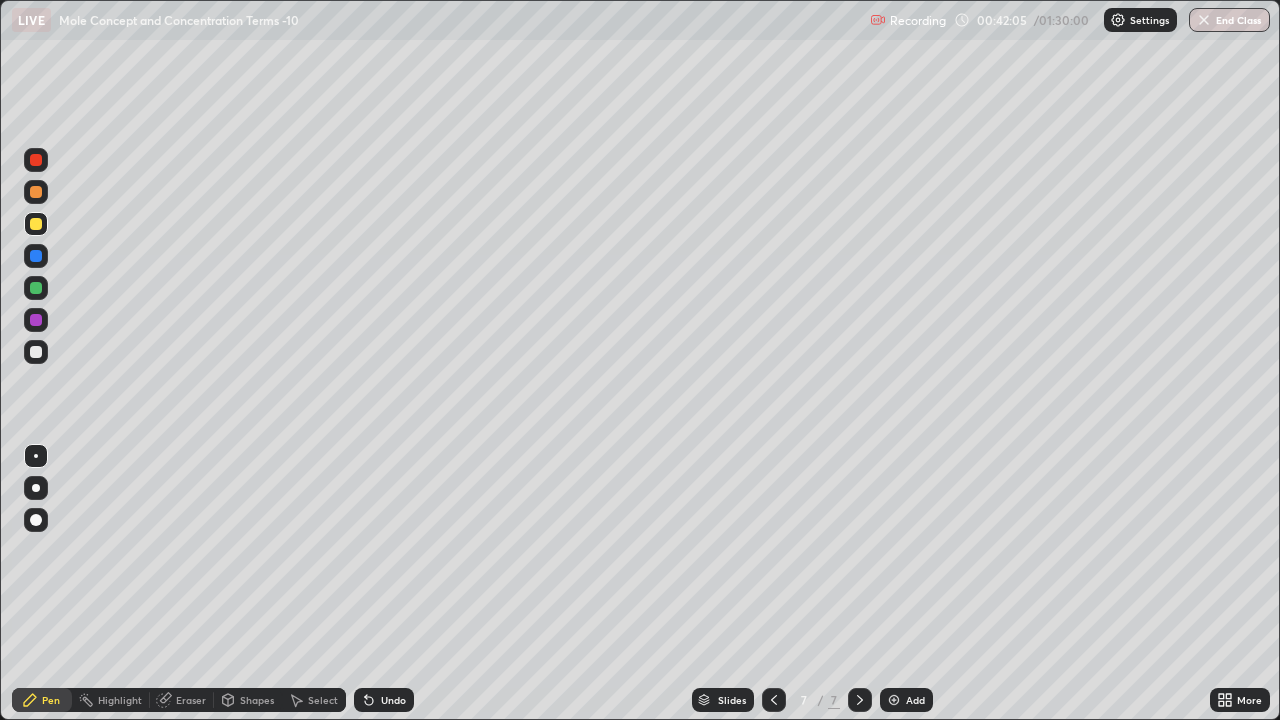 click at bounding box center (36, 224) 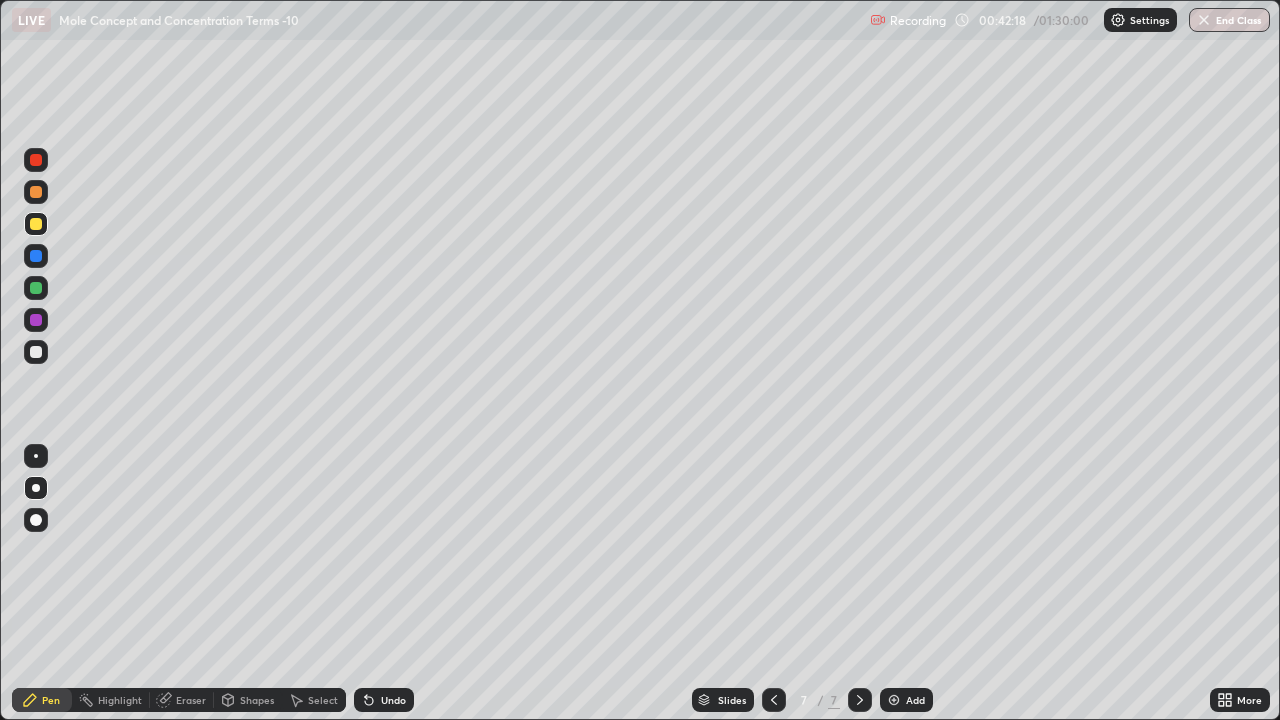 click at bounding box center (36, 352) 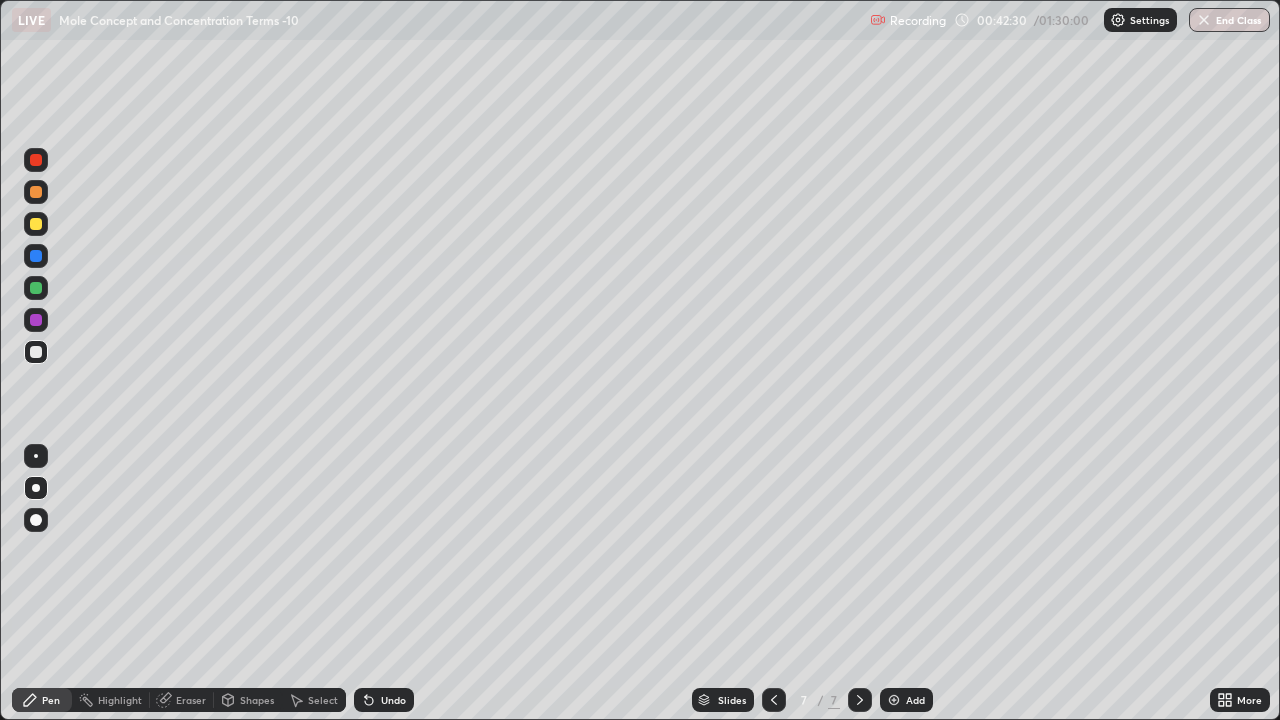 click at bounding box center [36, 288] 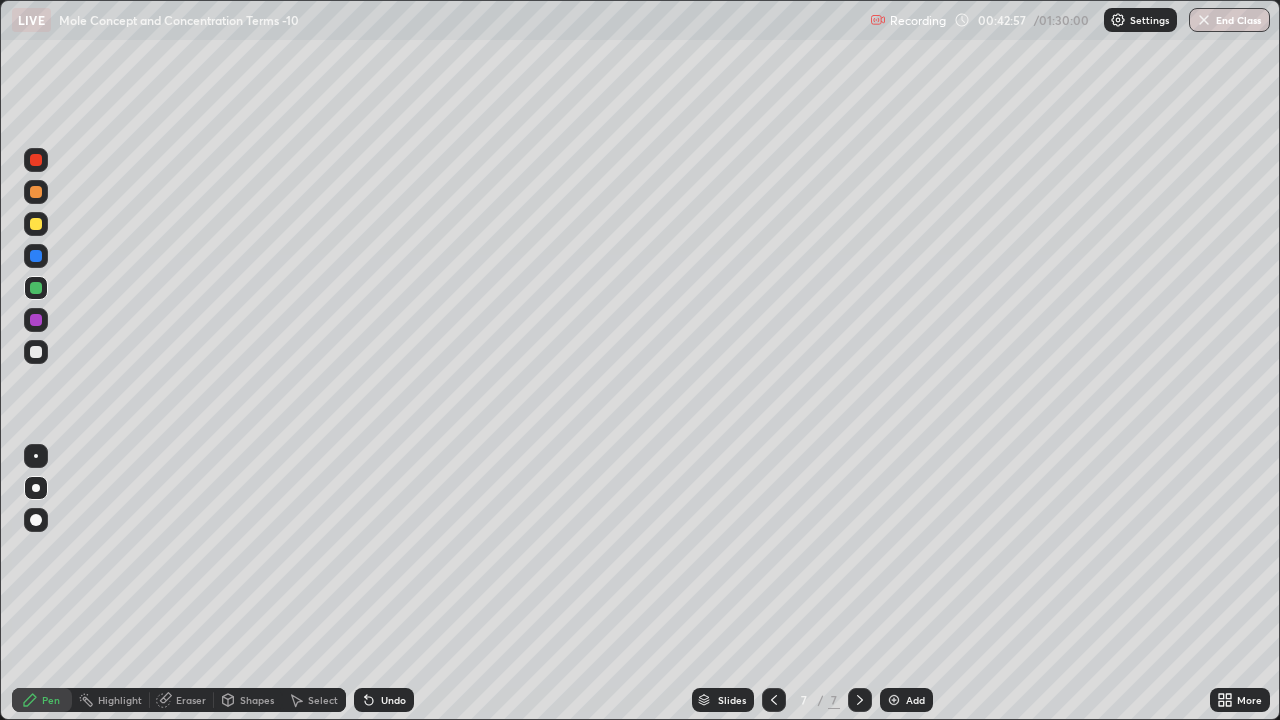 click at bounding box center [36, 352] 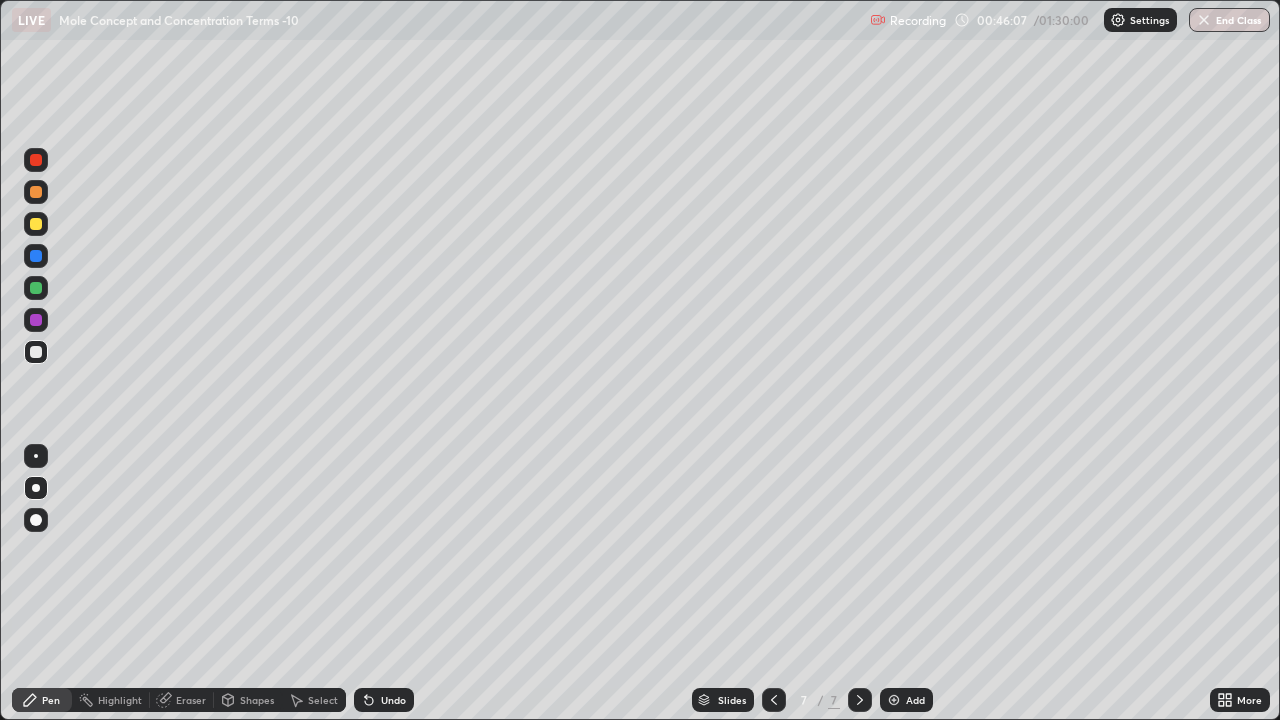 click on "Add" at bounding box center (915, 700) 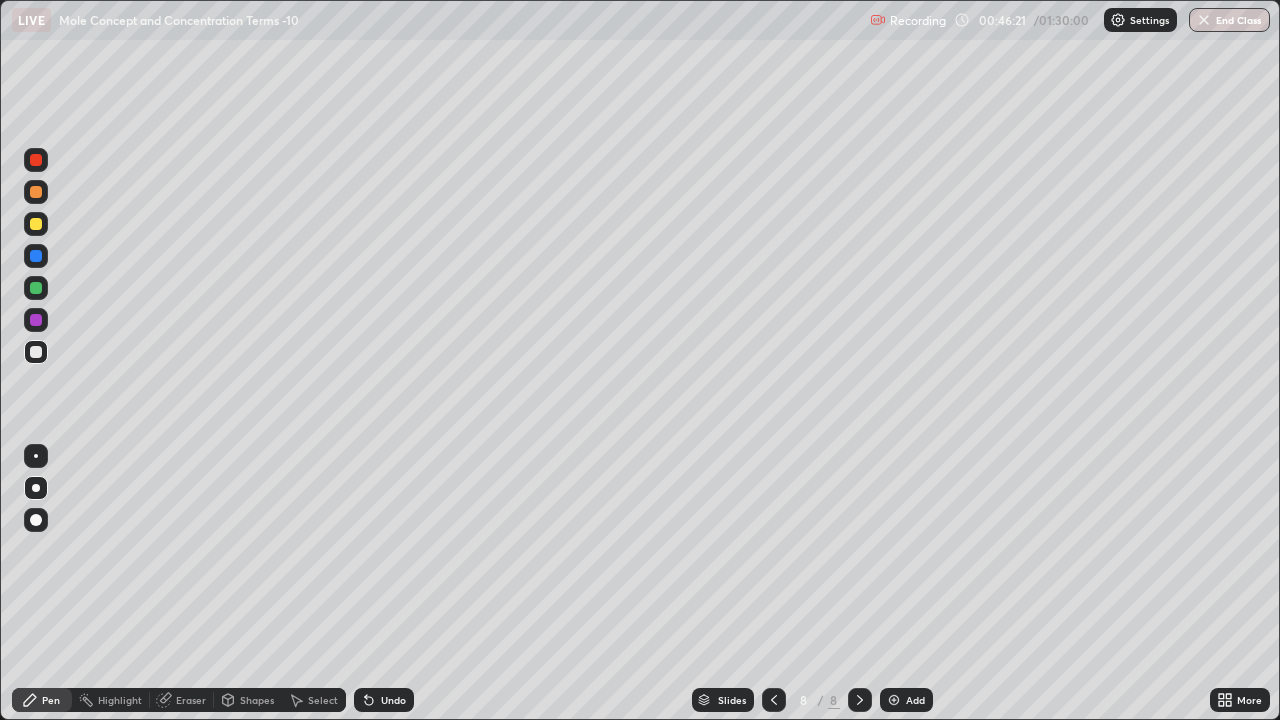 click at bounding box center [36, 224] 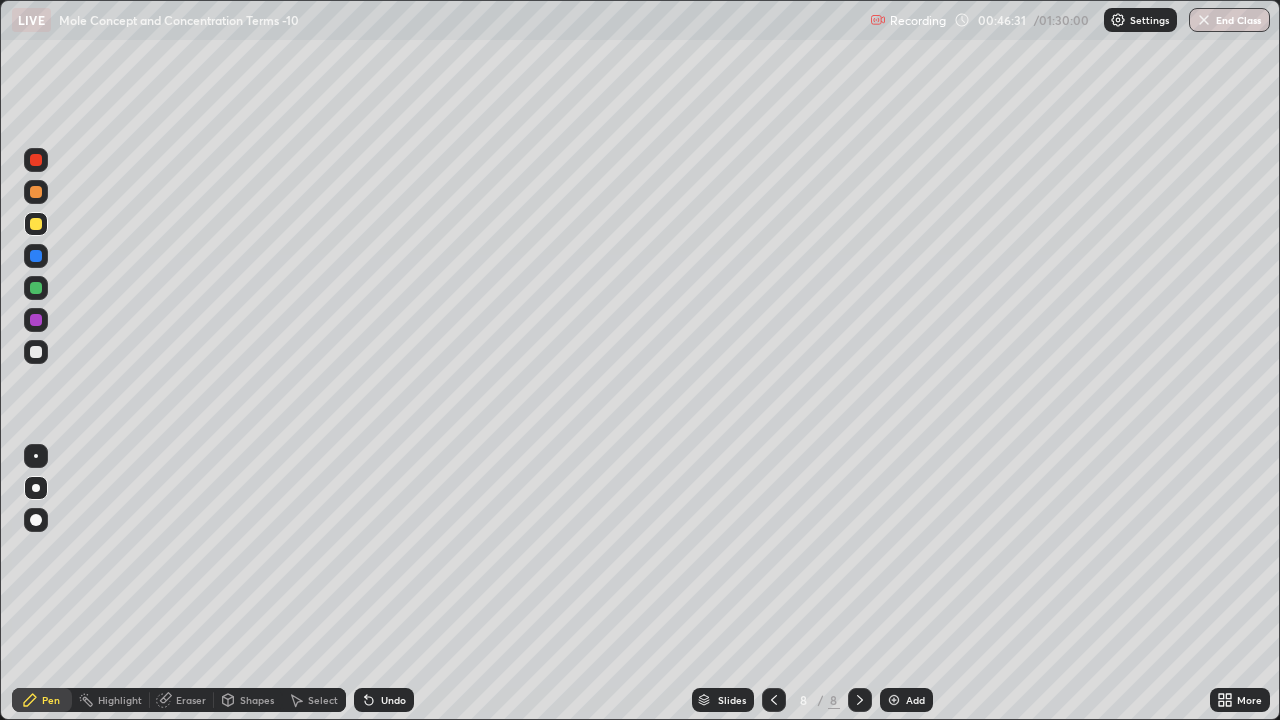 click at bounding box center (36, 352) 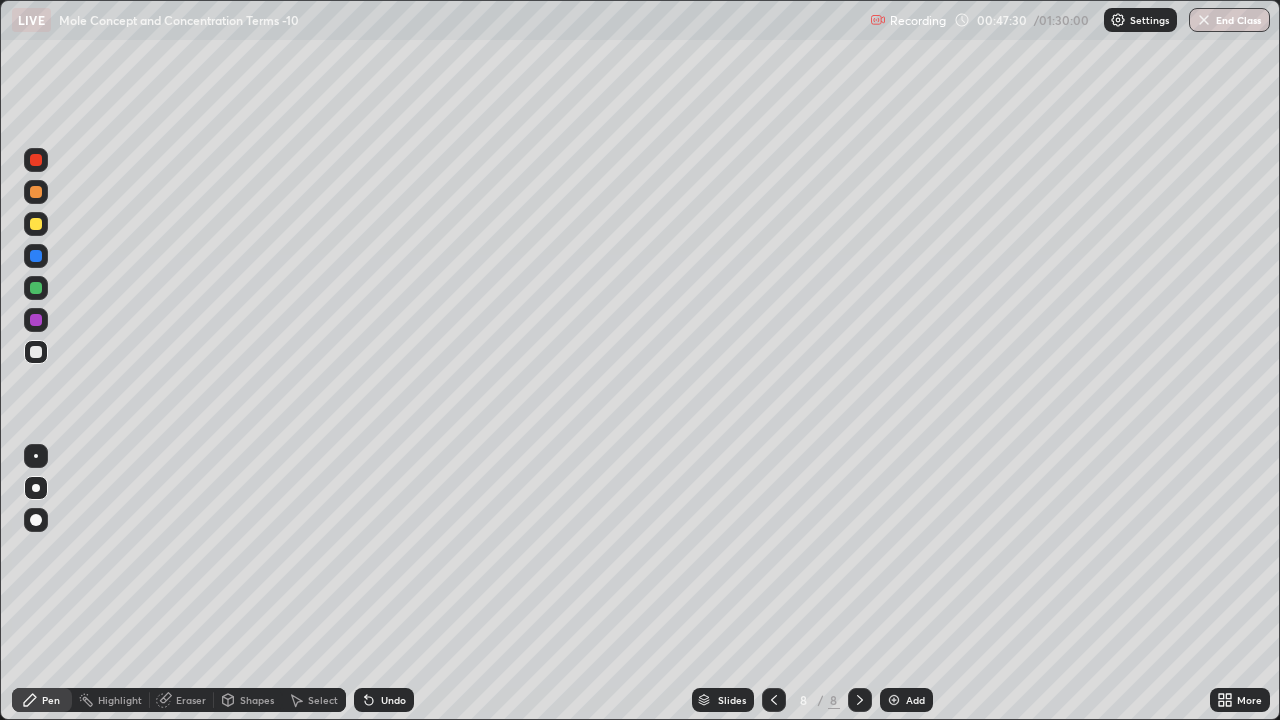 click at bounding box center (36, 224) 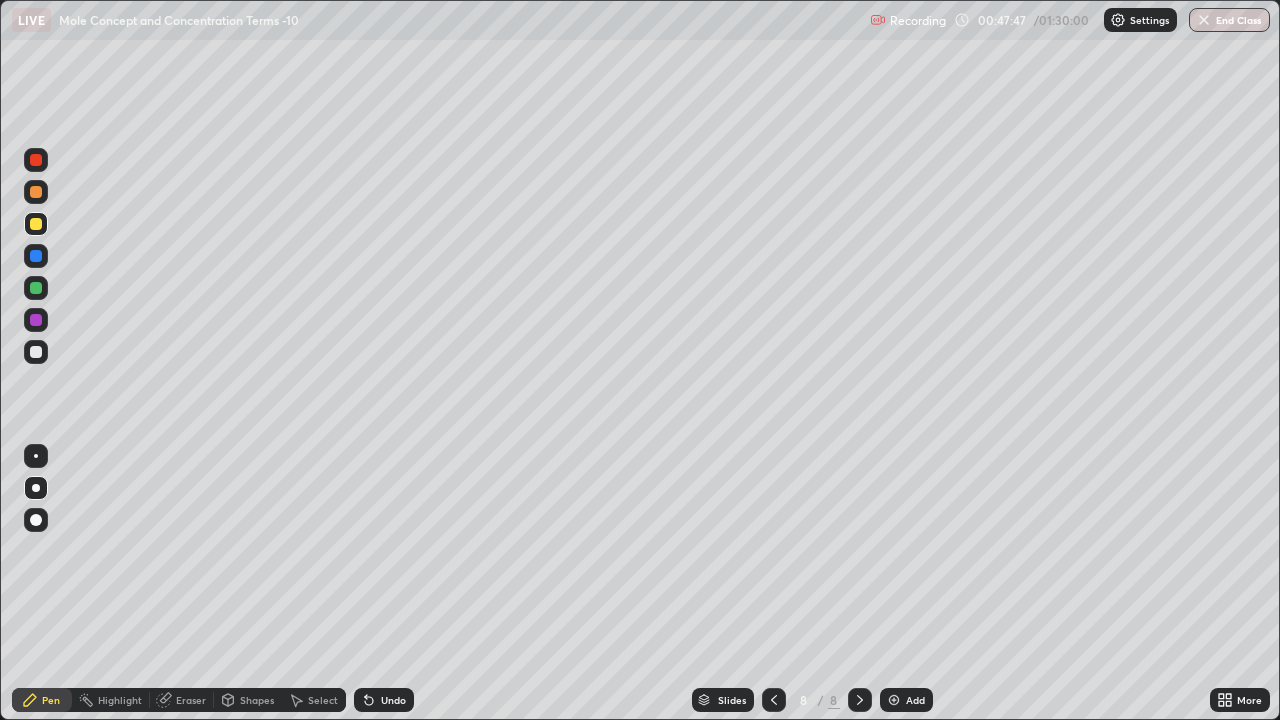 click at bounding box center (36, 192) 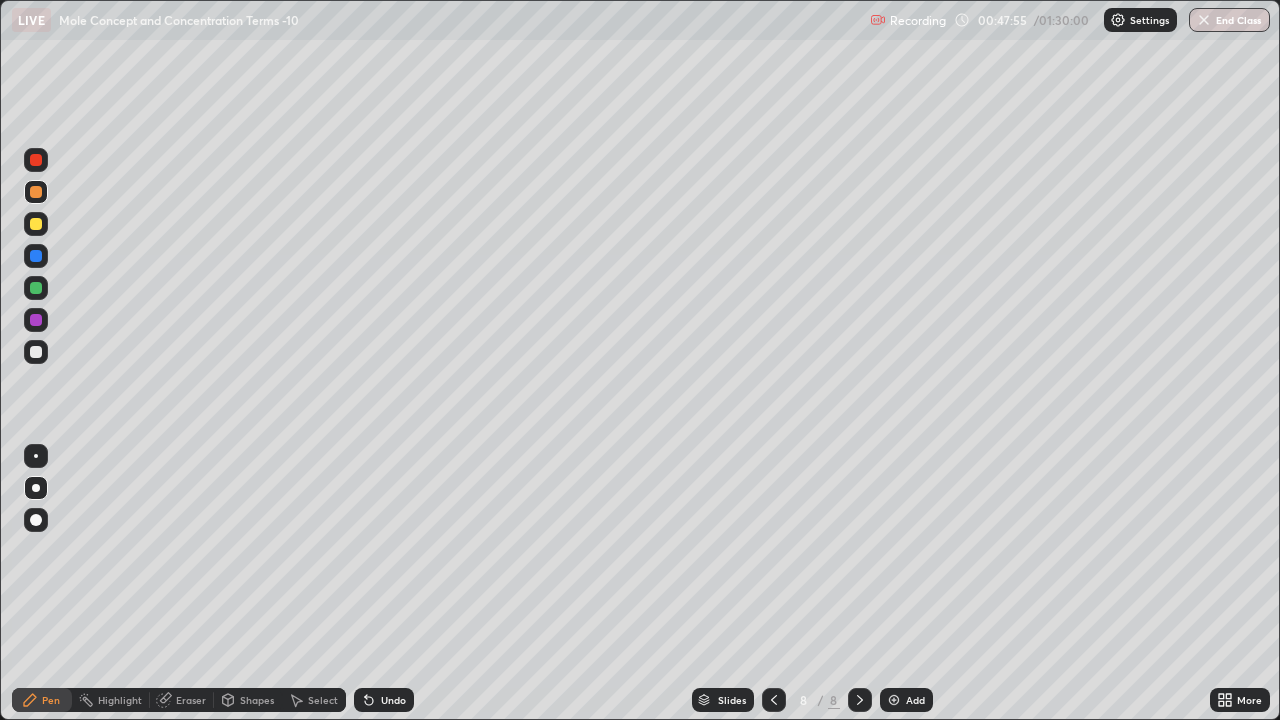 click on "Add" at bounding box center (906, 700) 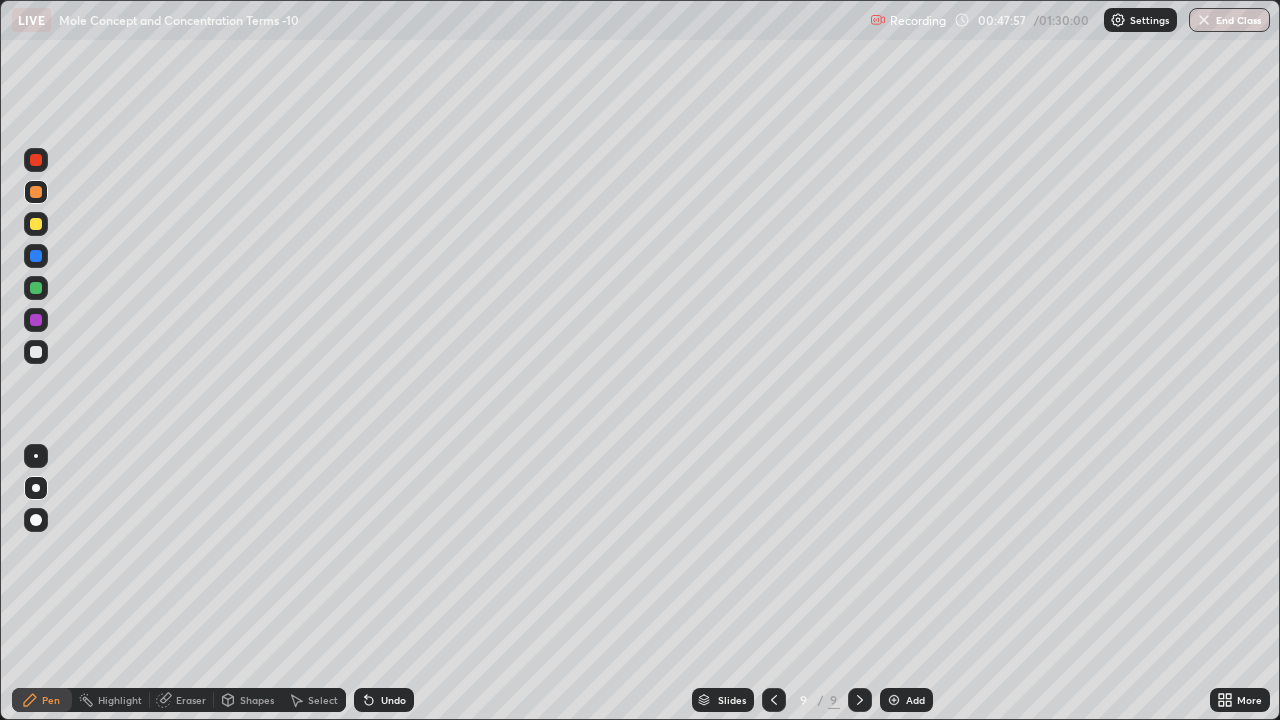 click at bounding box center (36, 352) 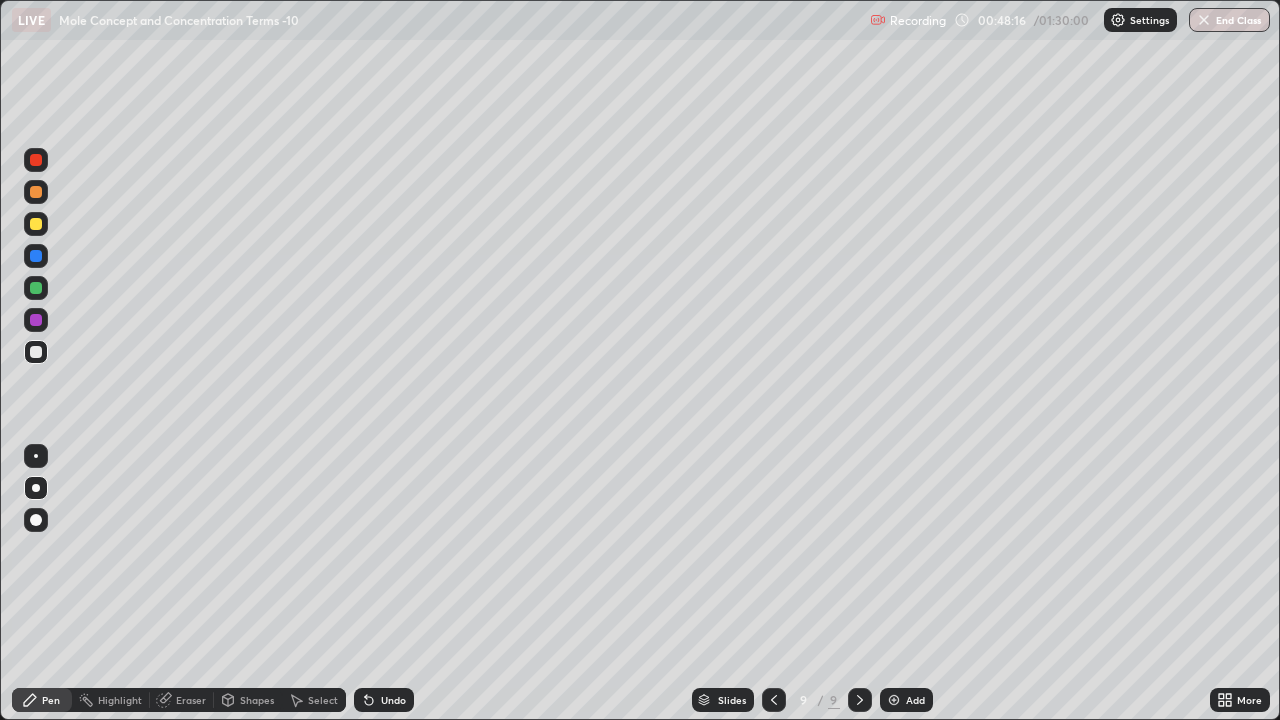 click at bounding box center (36, 224) 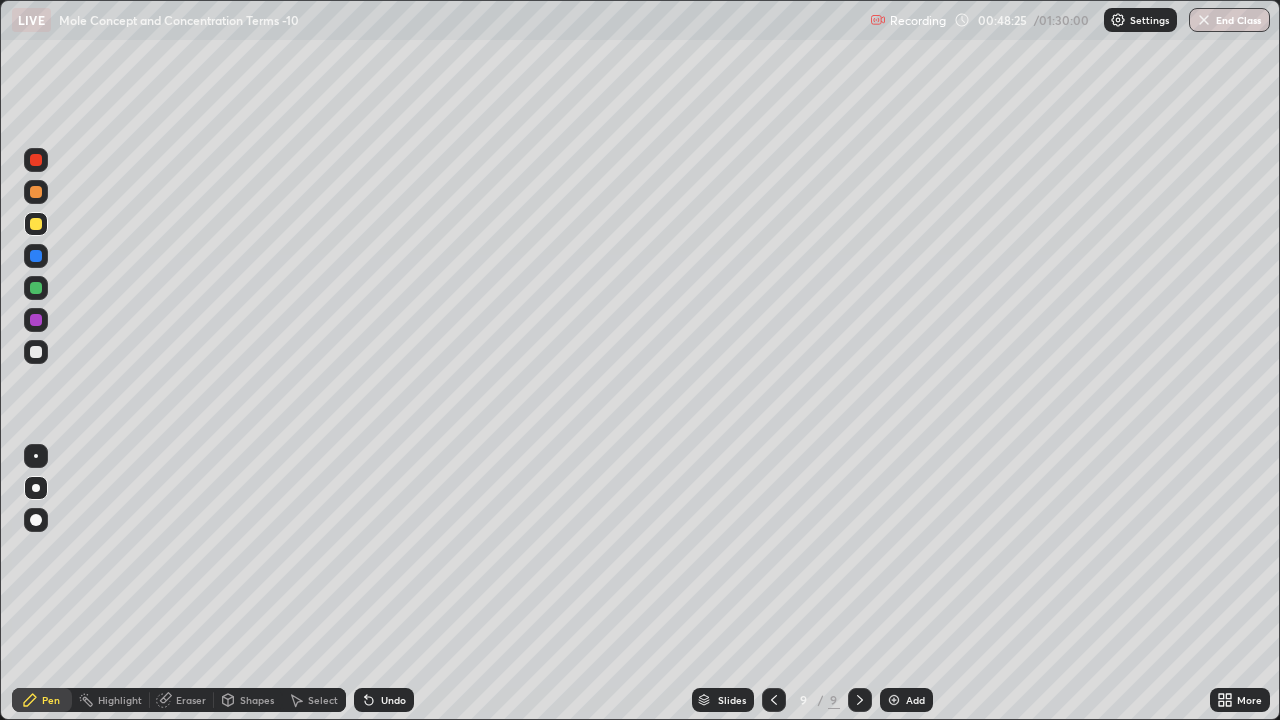 click at bounding box center (36, 192) 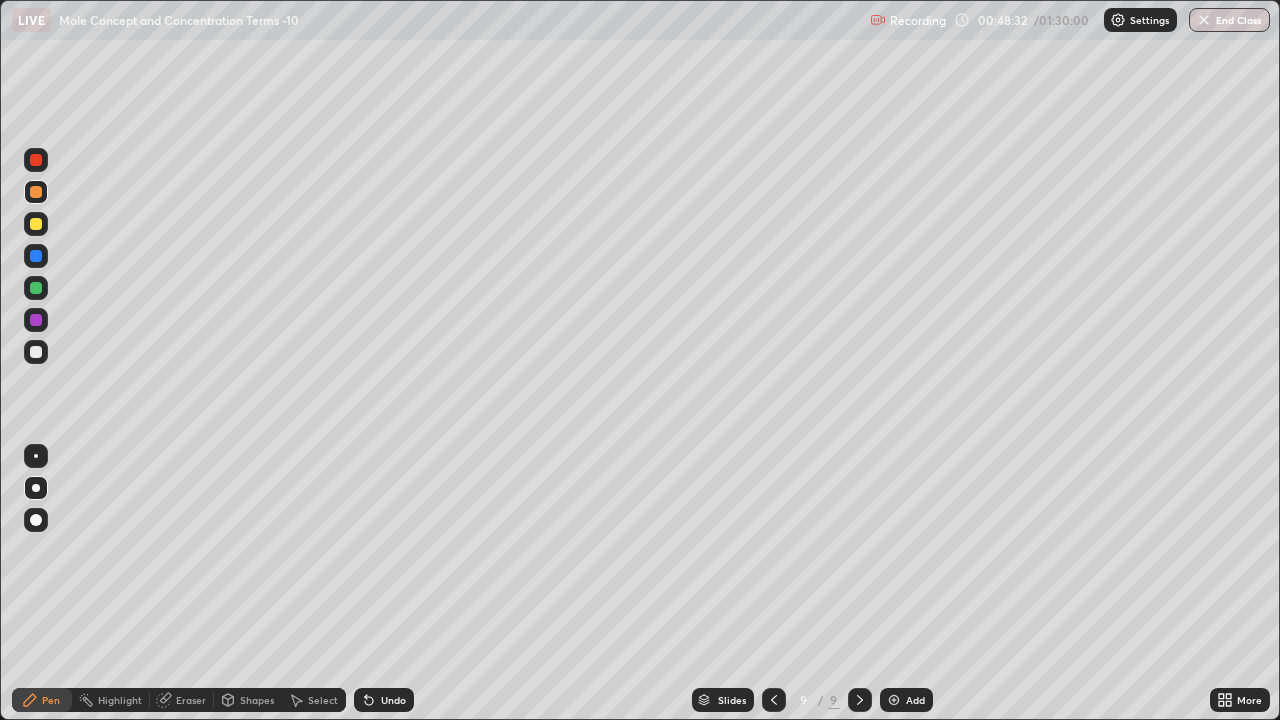 click at bounding box center (36, 288) 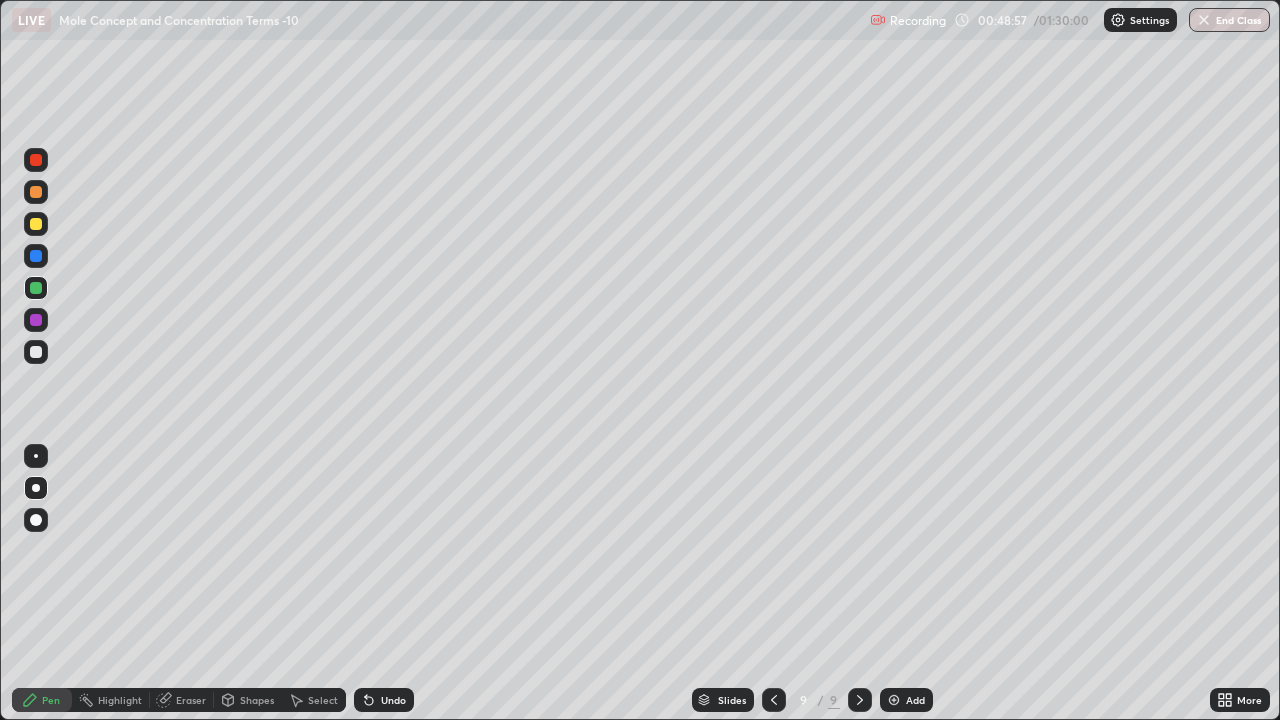 click at bounding box center [36, 352] 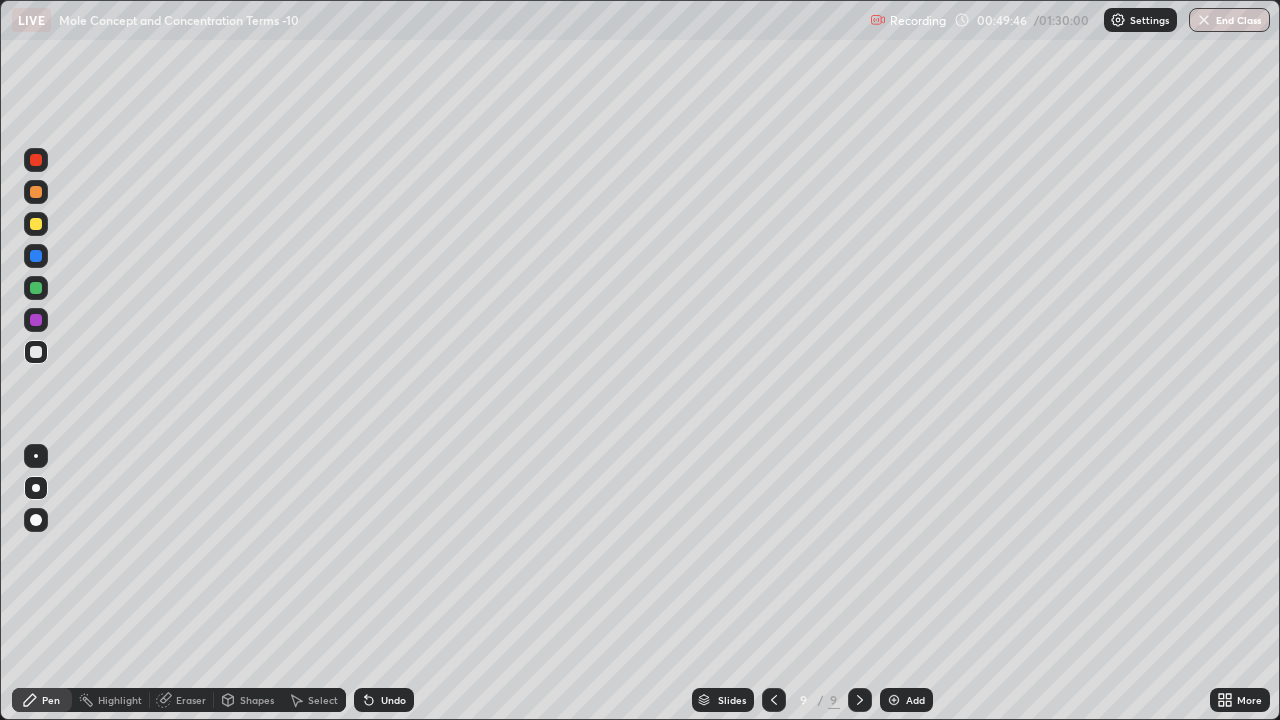 click at bounding box center (36, 288) 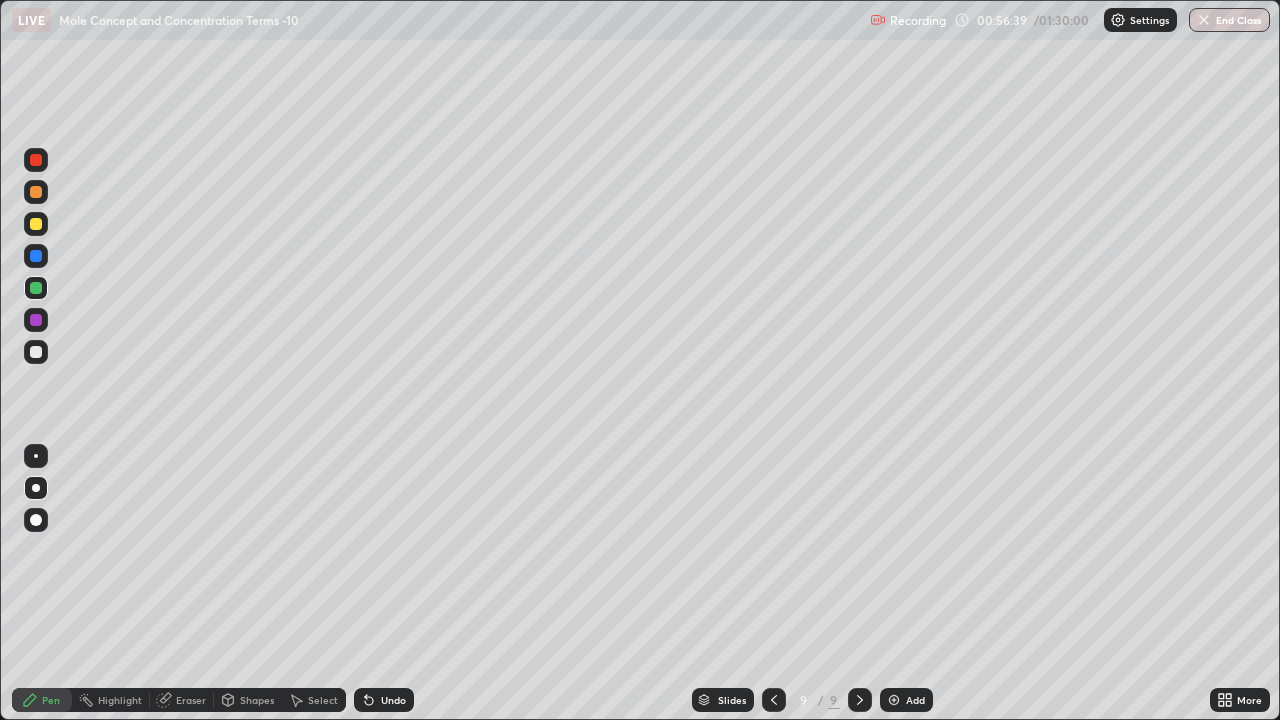 click at bounding box center (36, 352) 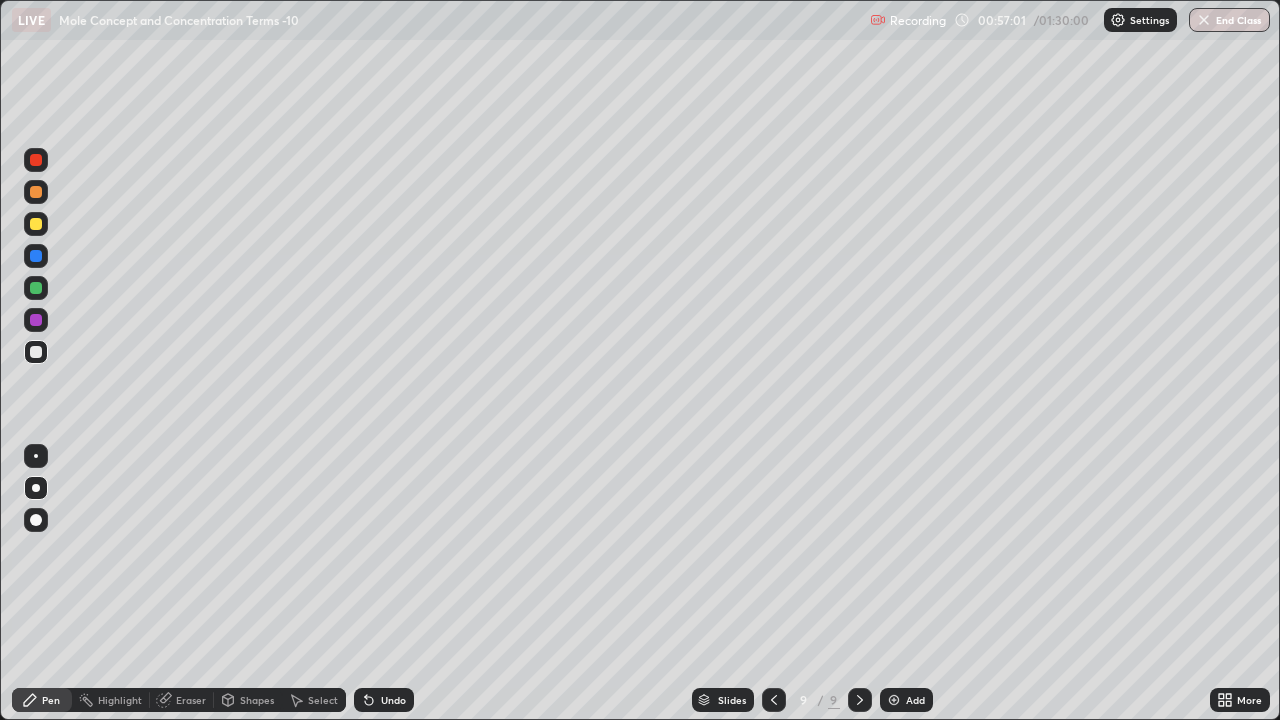 click at bounding box center [894, 700] 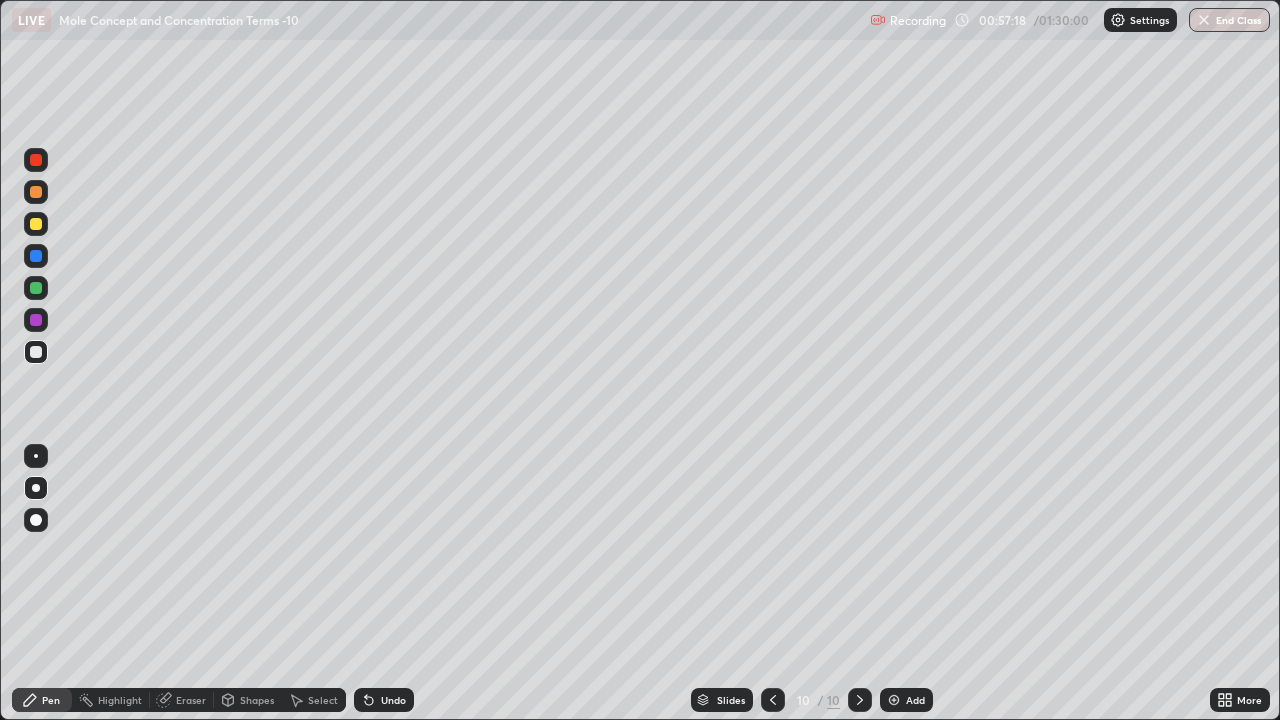 click at bounding box center (36, 288) 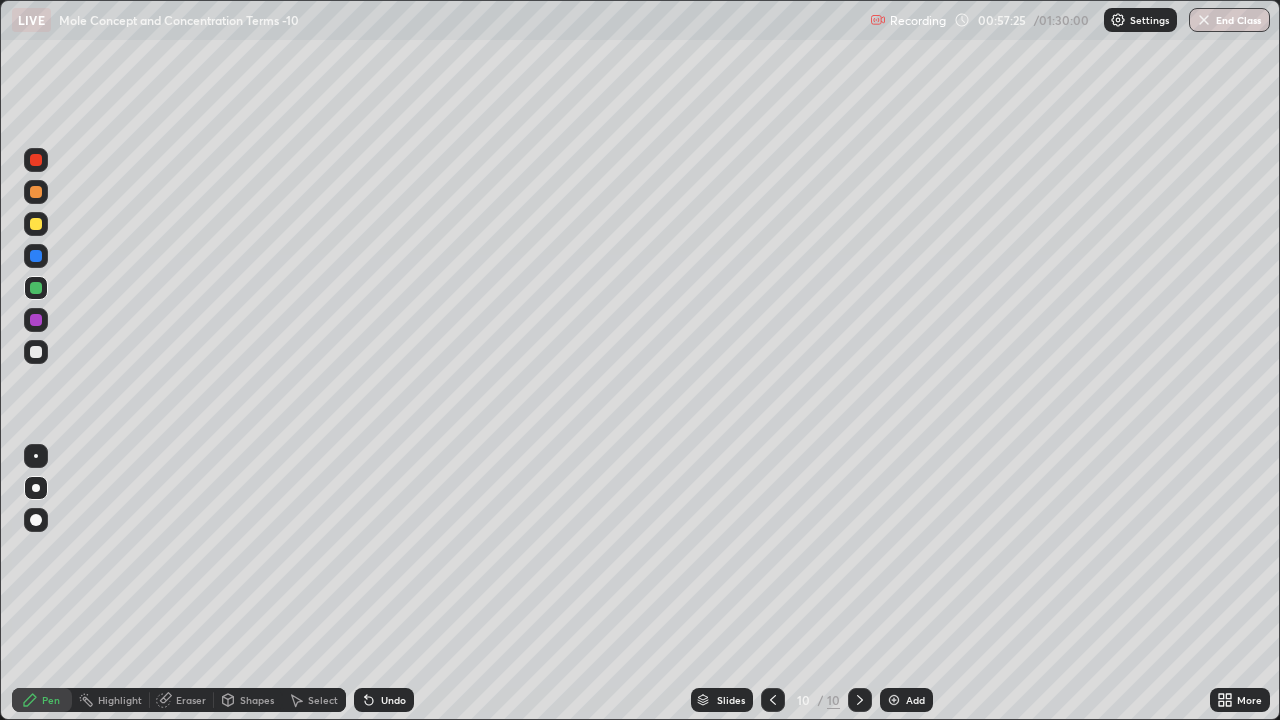 click at bounding box center [36, 352] 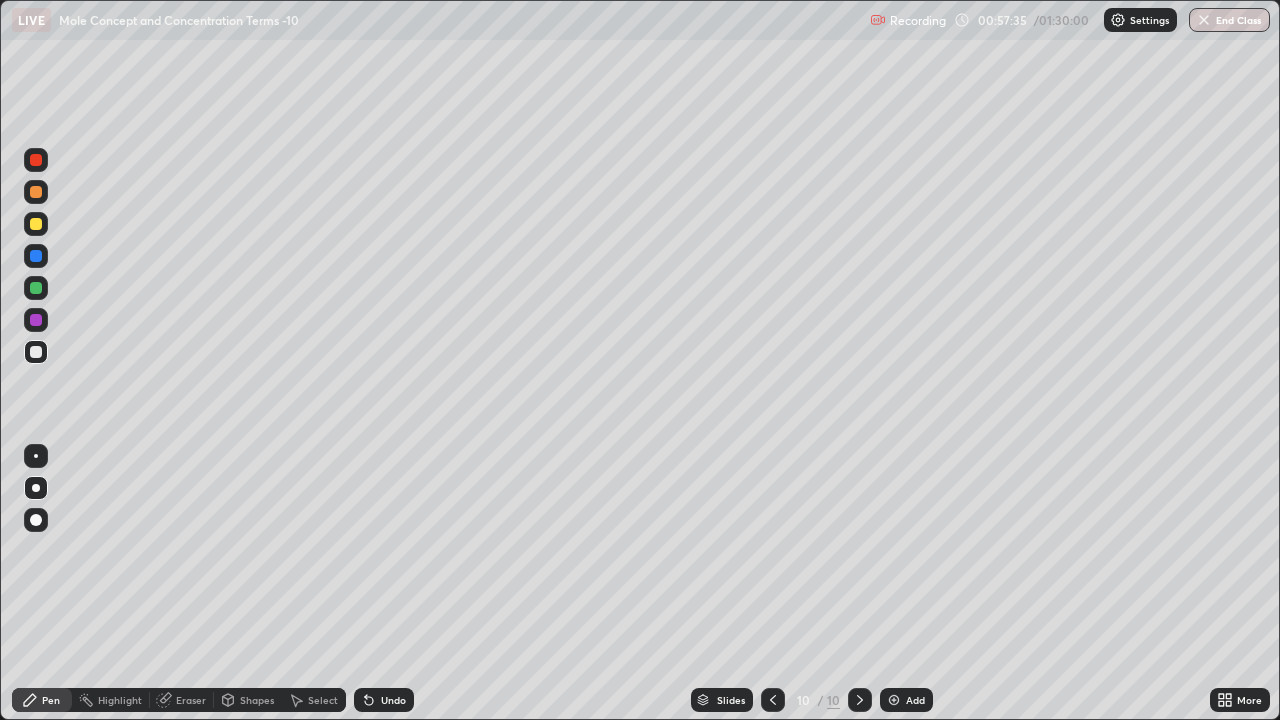 click at bounding box center (36, 256) 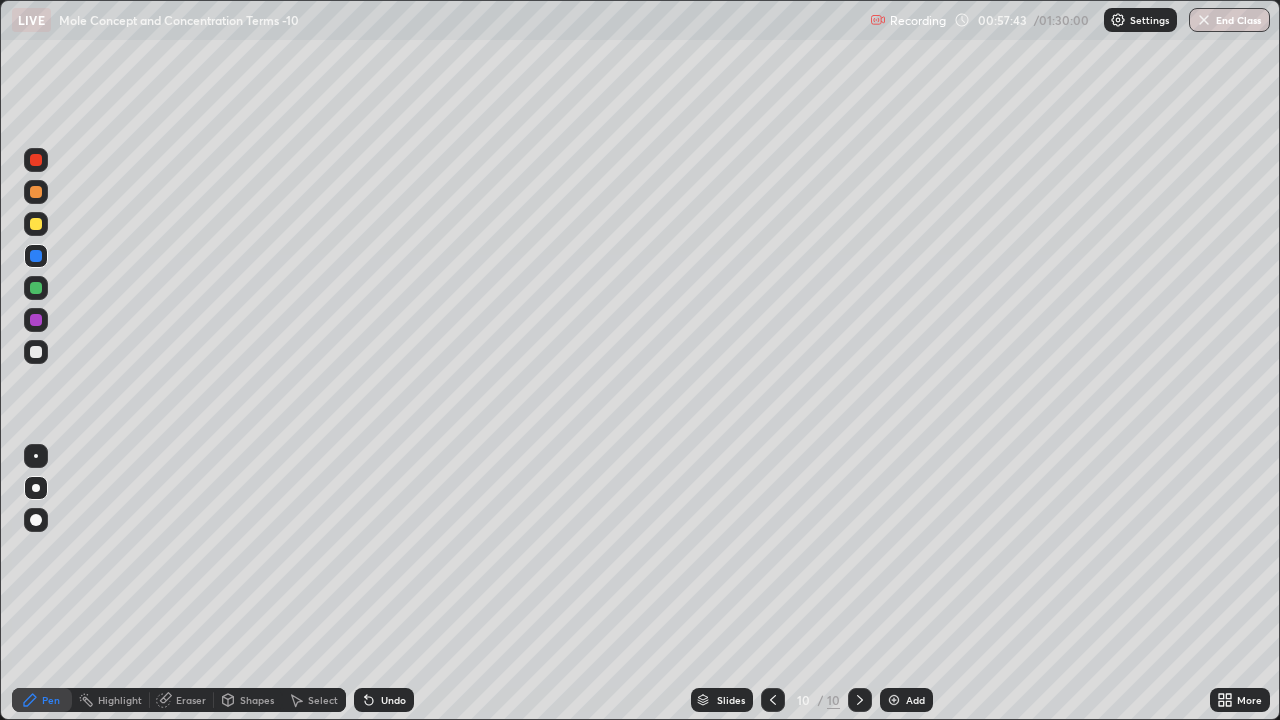 click at bounding box center (36, 352) 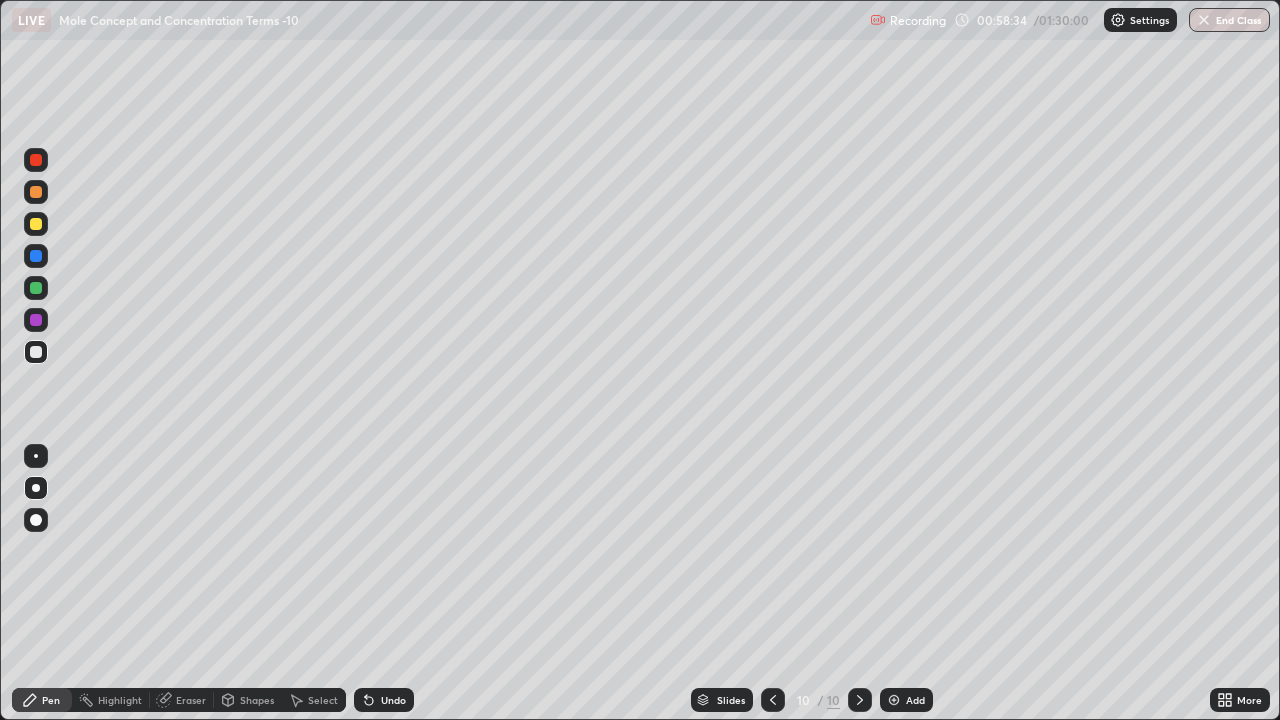 click at bounding box center [36, 288] 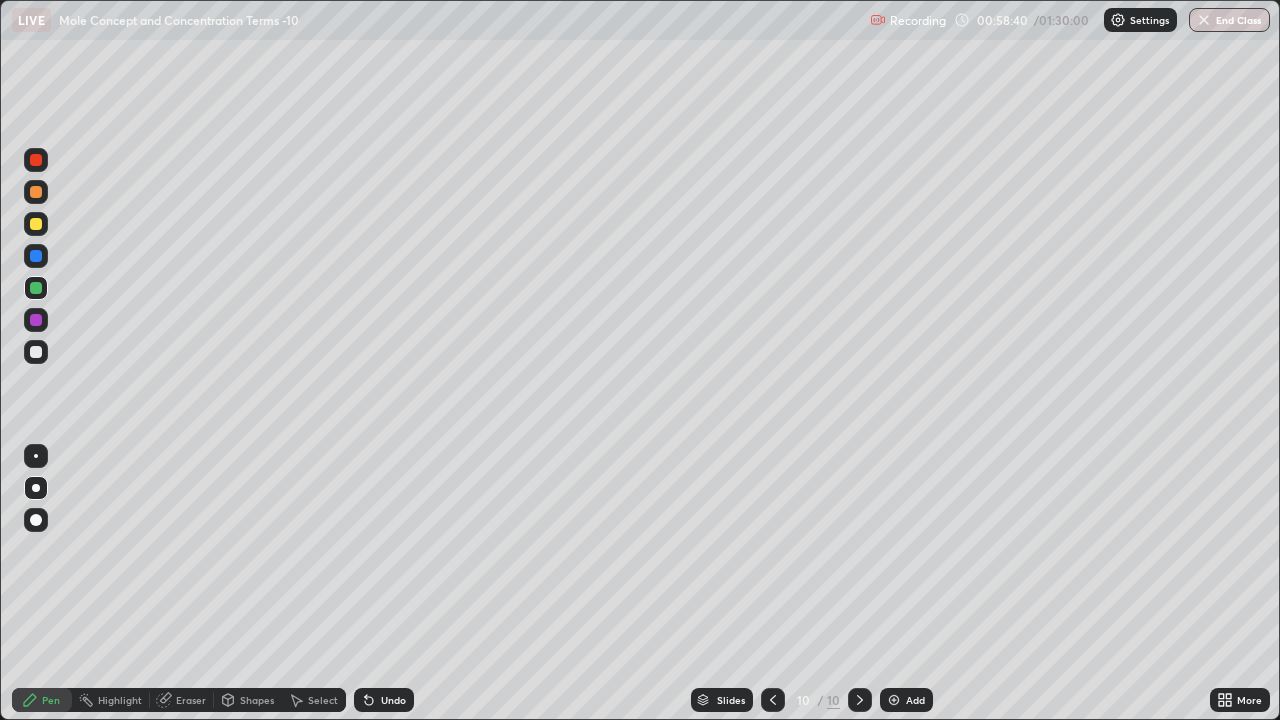 click at bounding box center (36, 320) 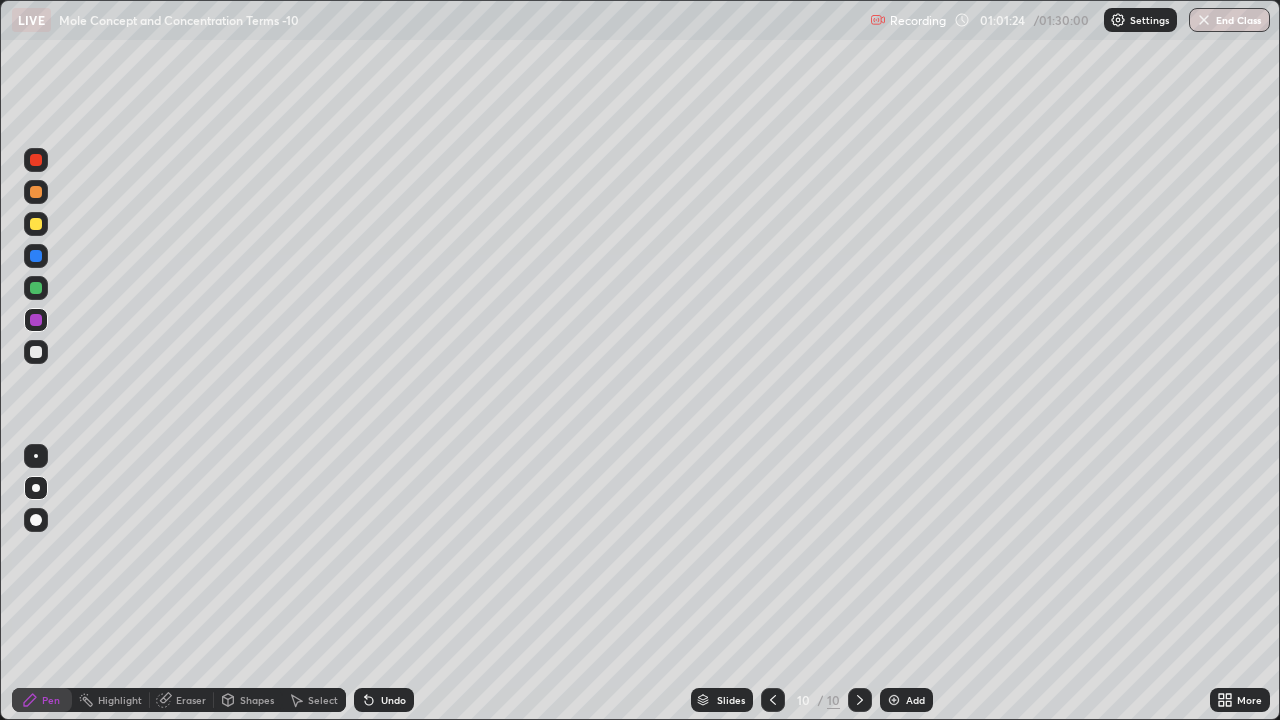click on "End Class" at bounding box center (1229, 20) 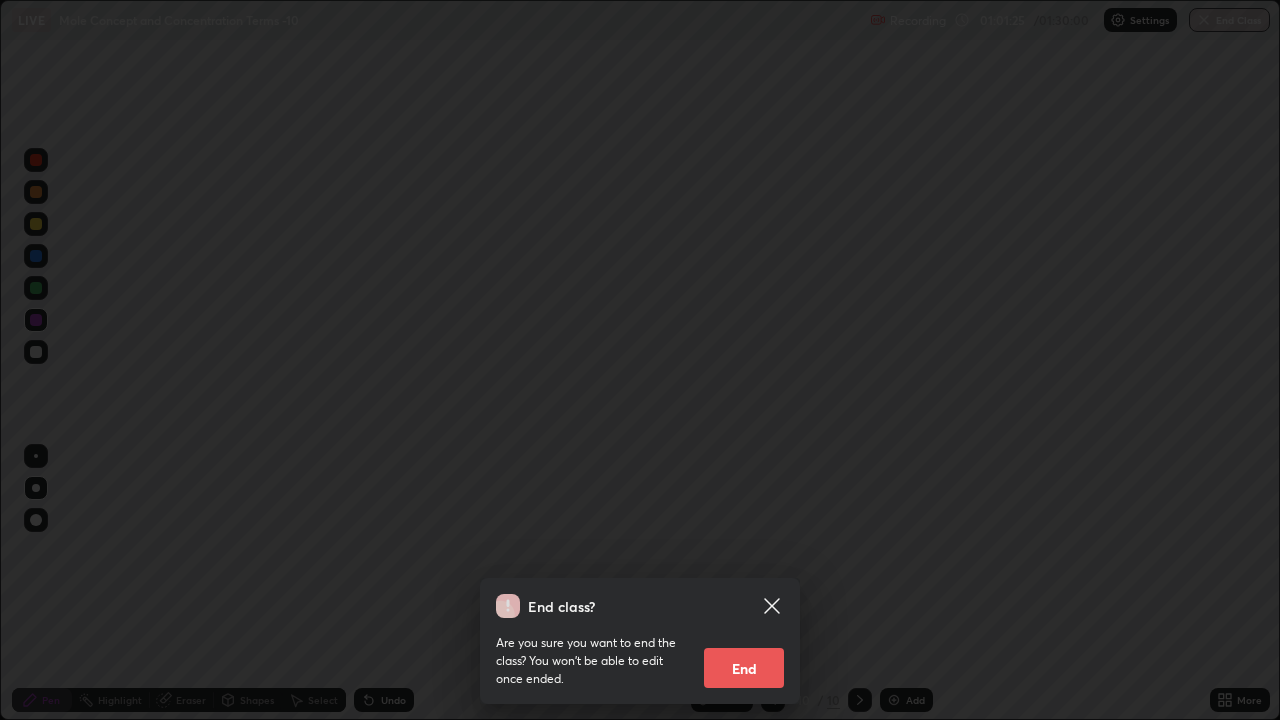 click on "End" at bounding box center [744, 668] 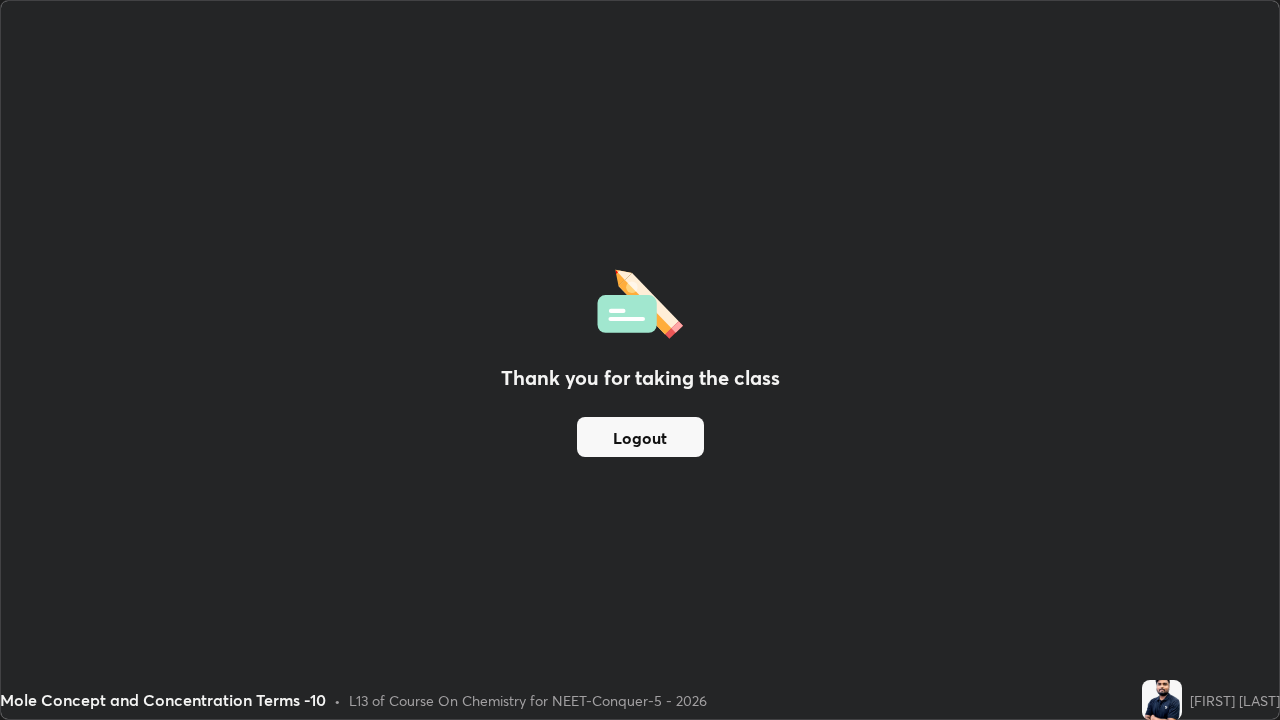 click on "Logout" at bounding box center [640, 437] 